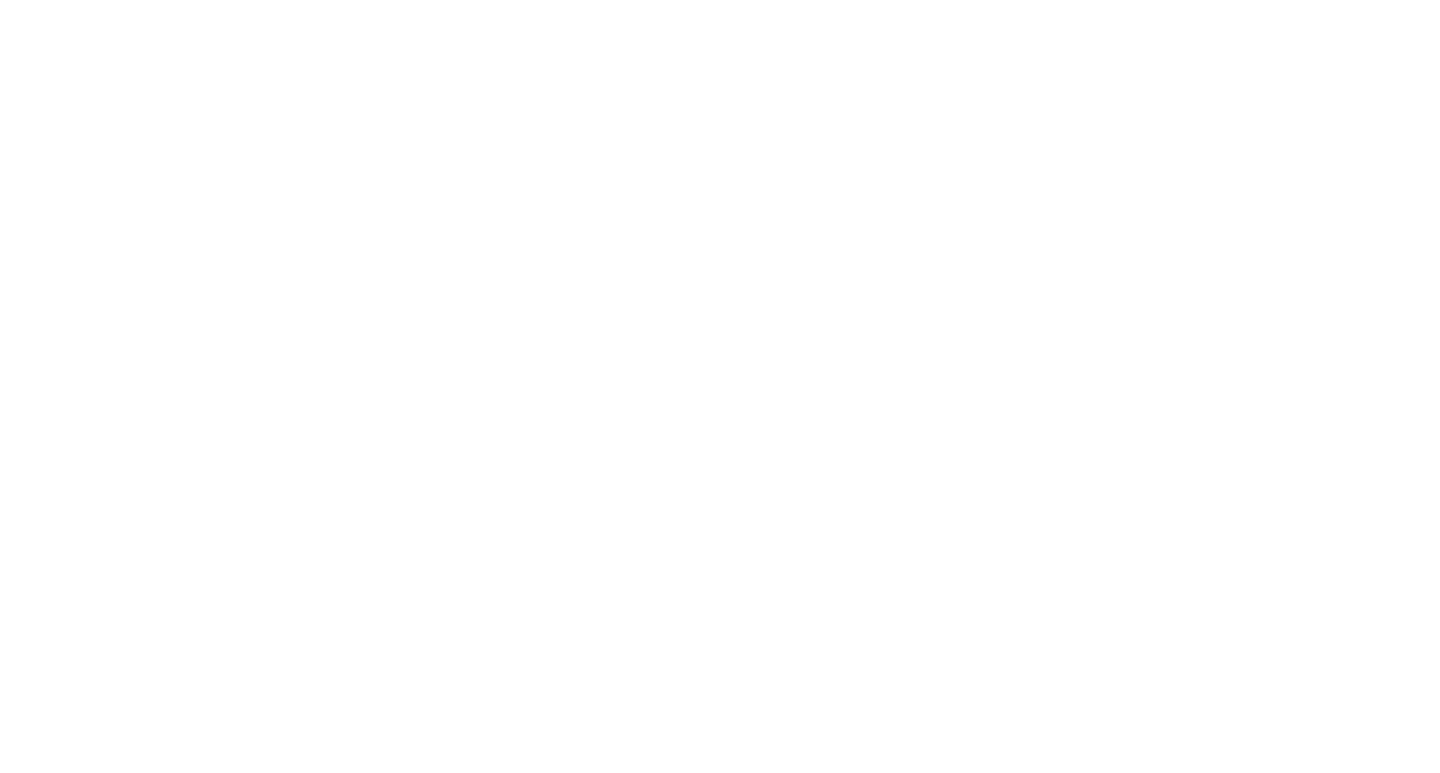 scroll, scrollTop: 0, scrollLeft: 0, axis: both 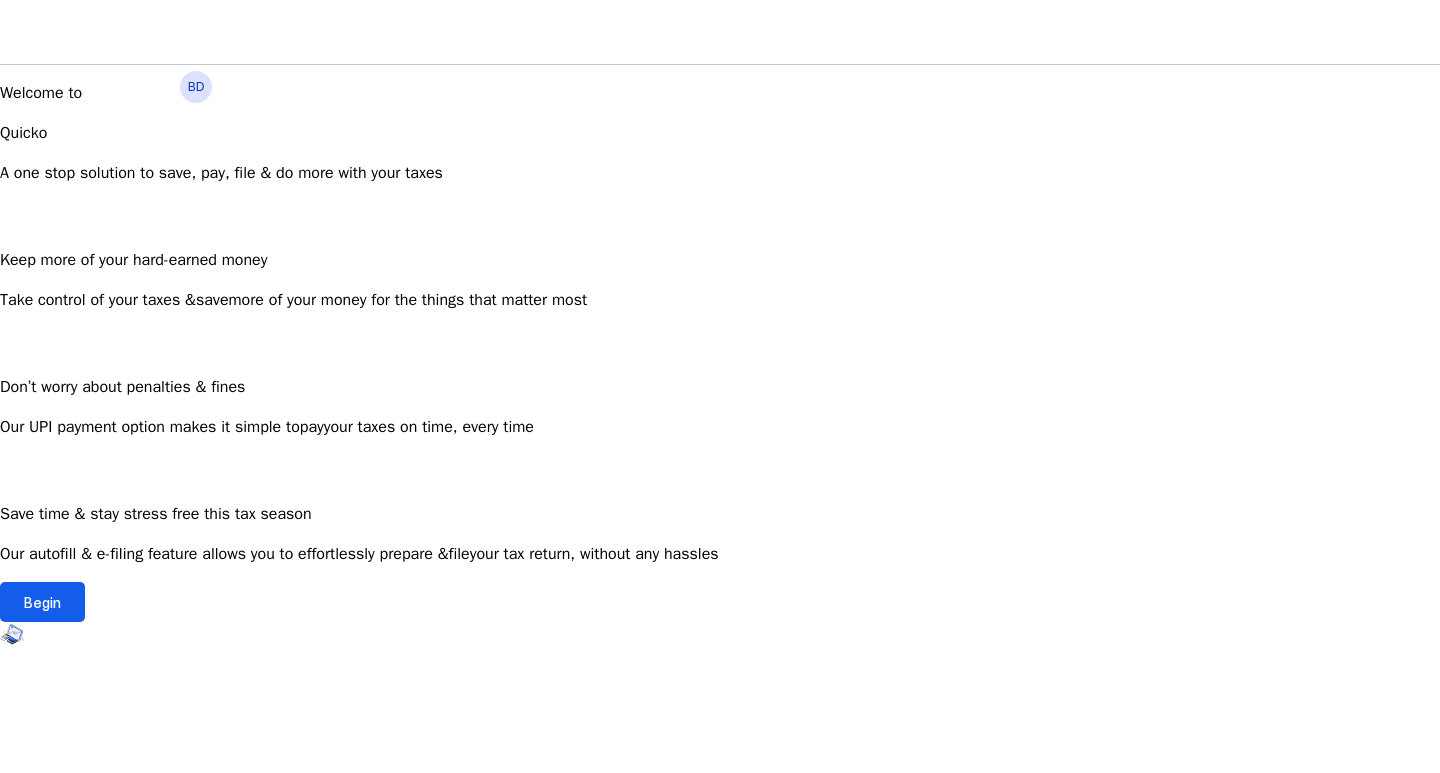 click on "Begin" at bounding box center (42, 602) 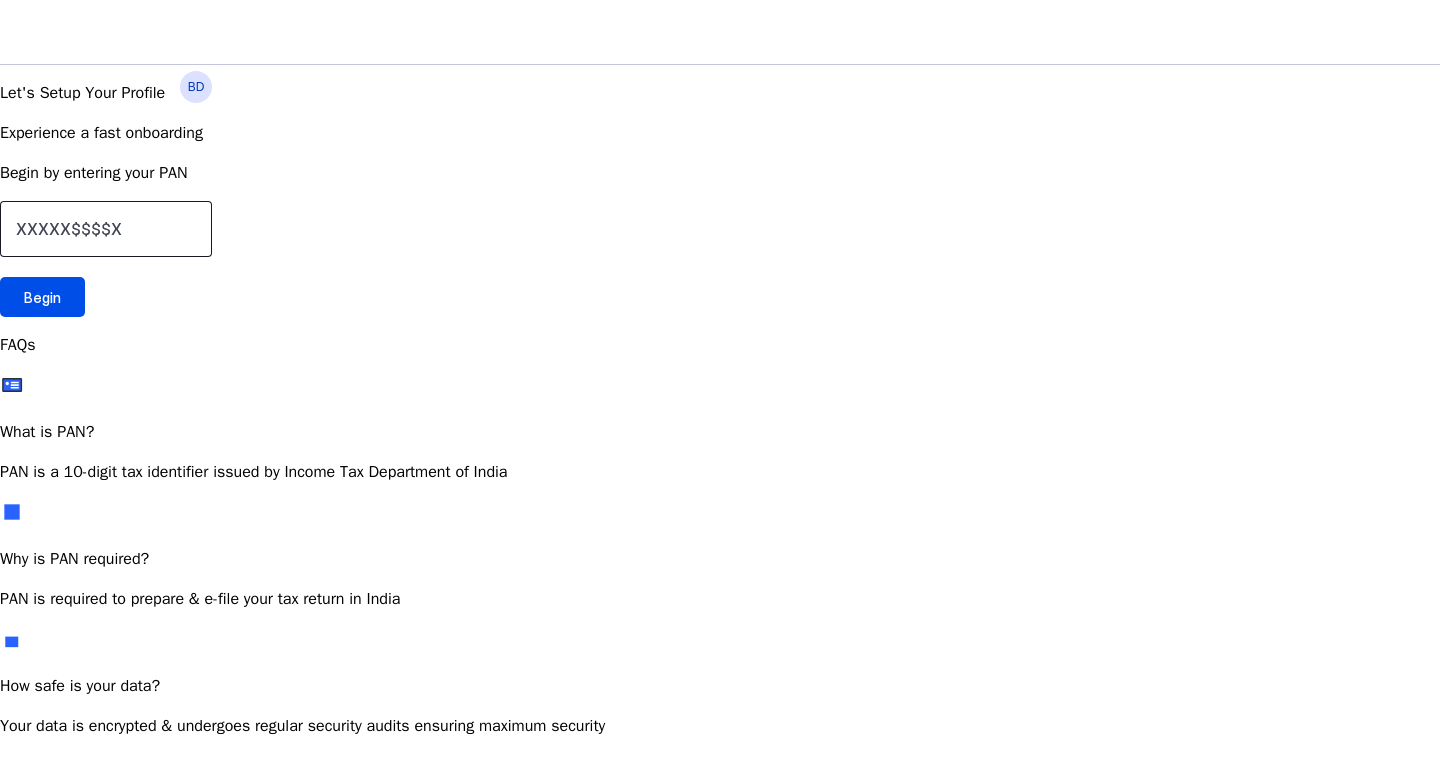 click at bounding box center [106, 229] 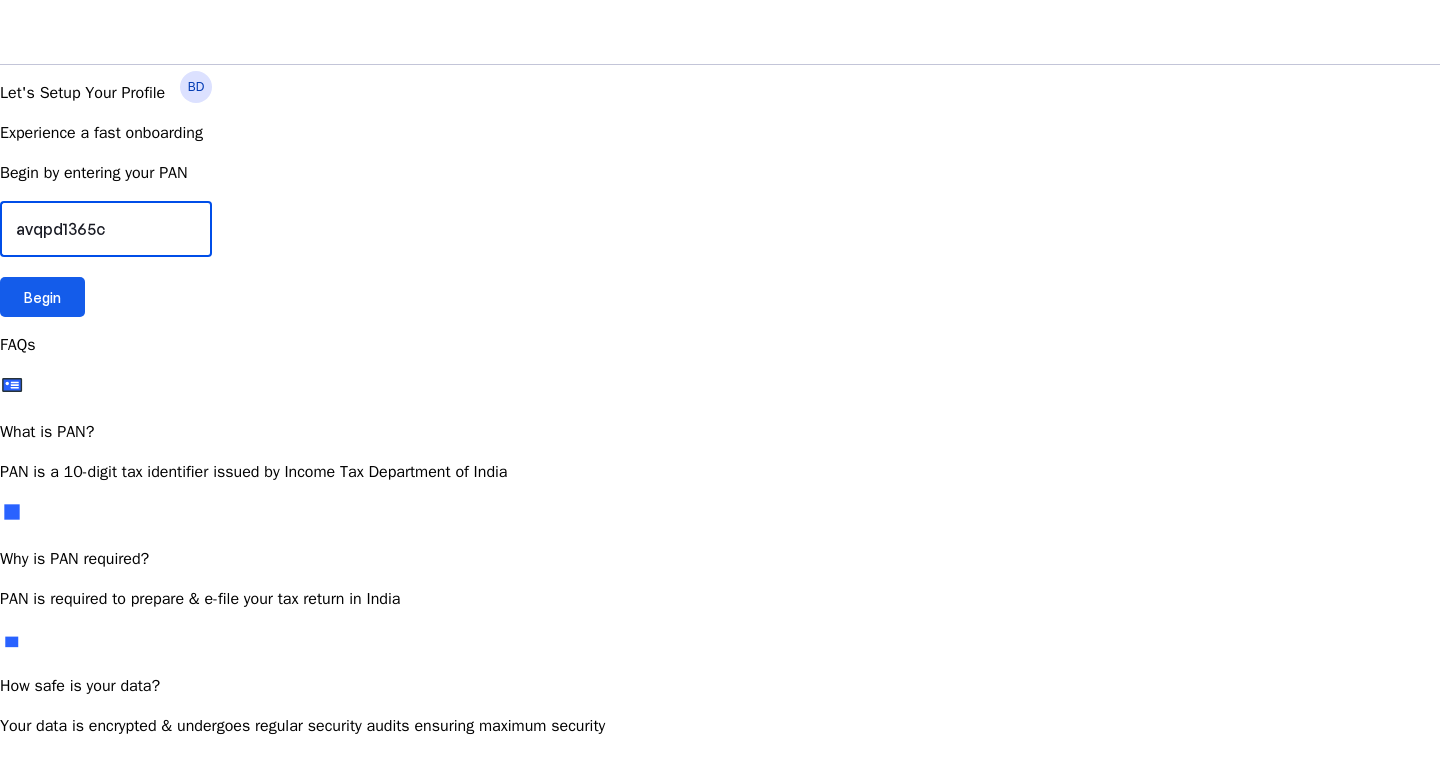 type on "avqpd1365c" 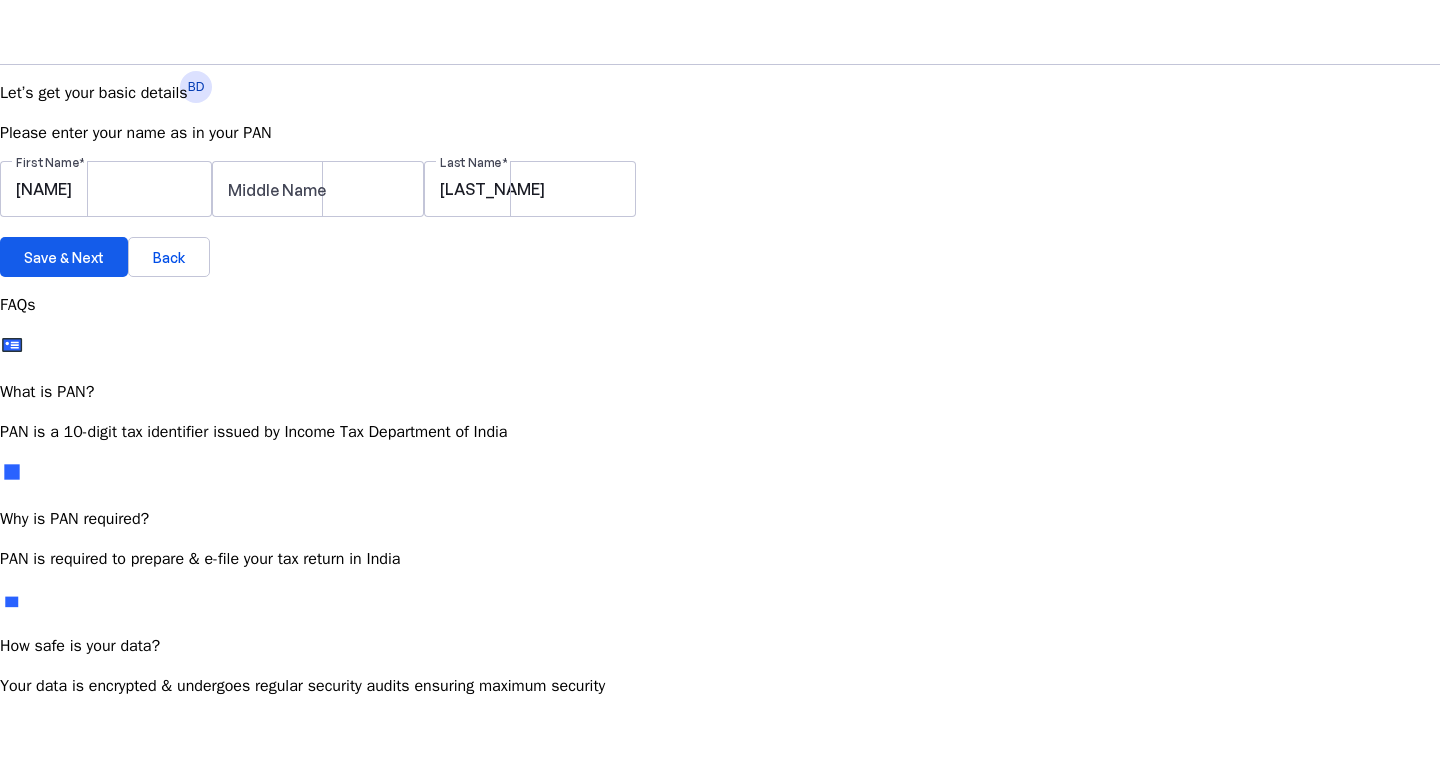 click on "Save & Next" at bounding box center (64, 257) 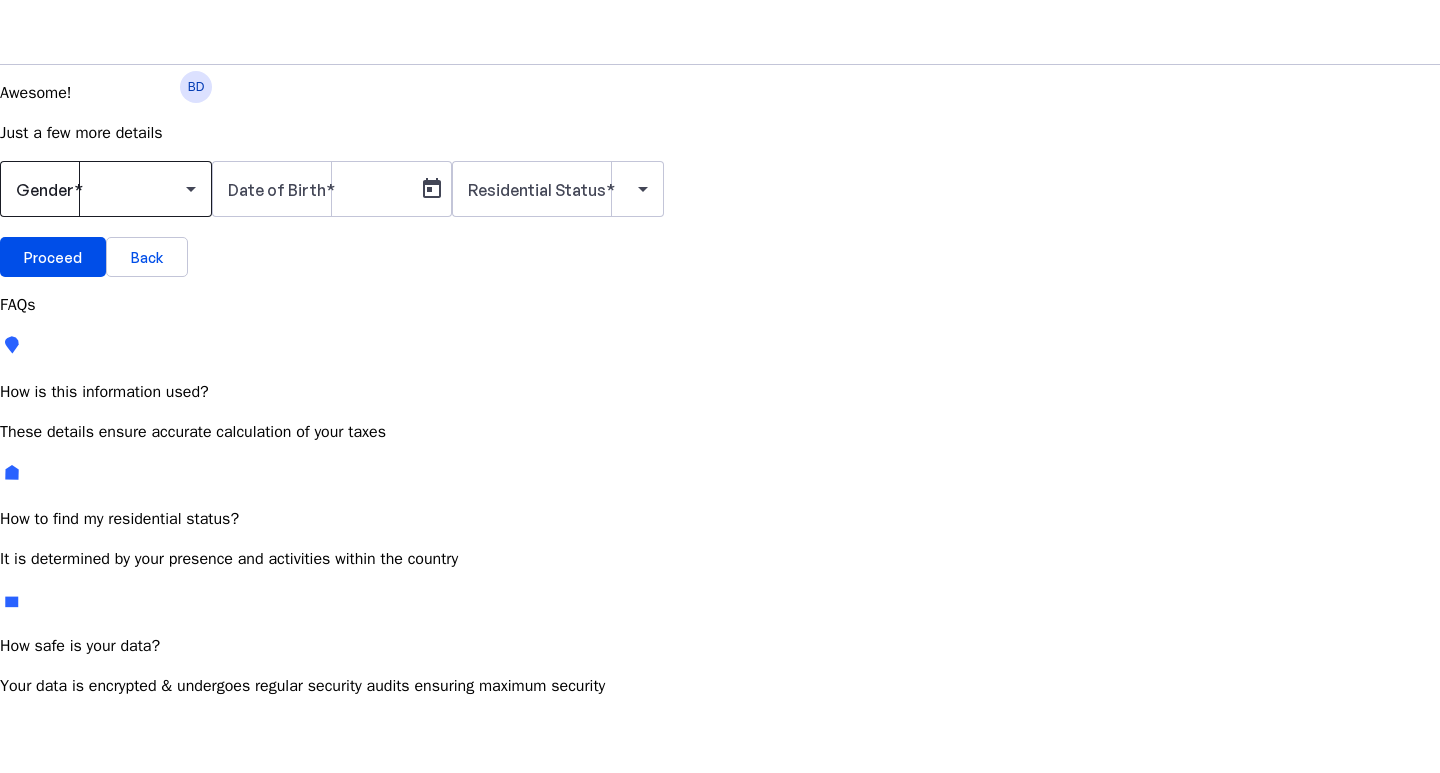 click at bounding box center (191, 189) 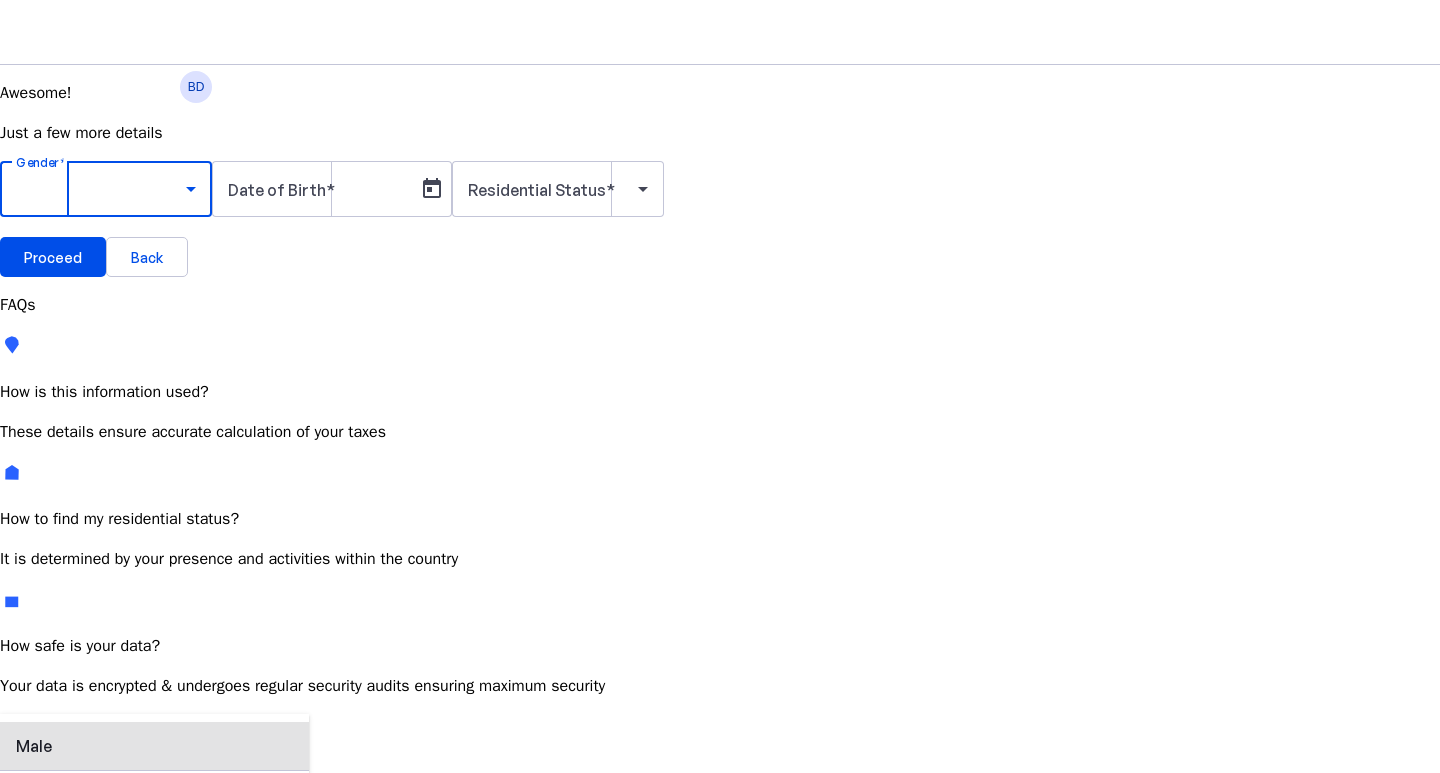 click on "Male" at bounding box center [34, 746] 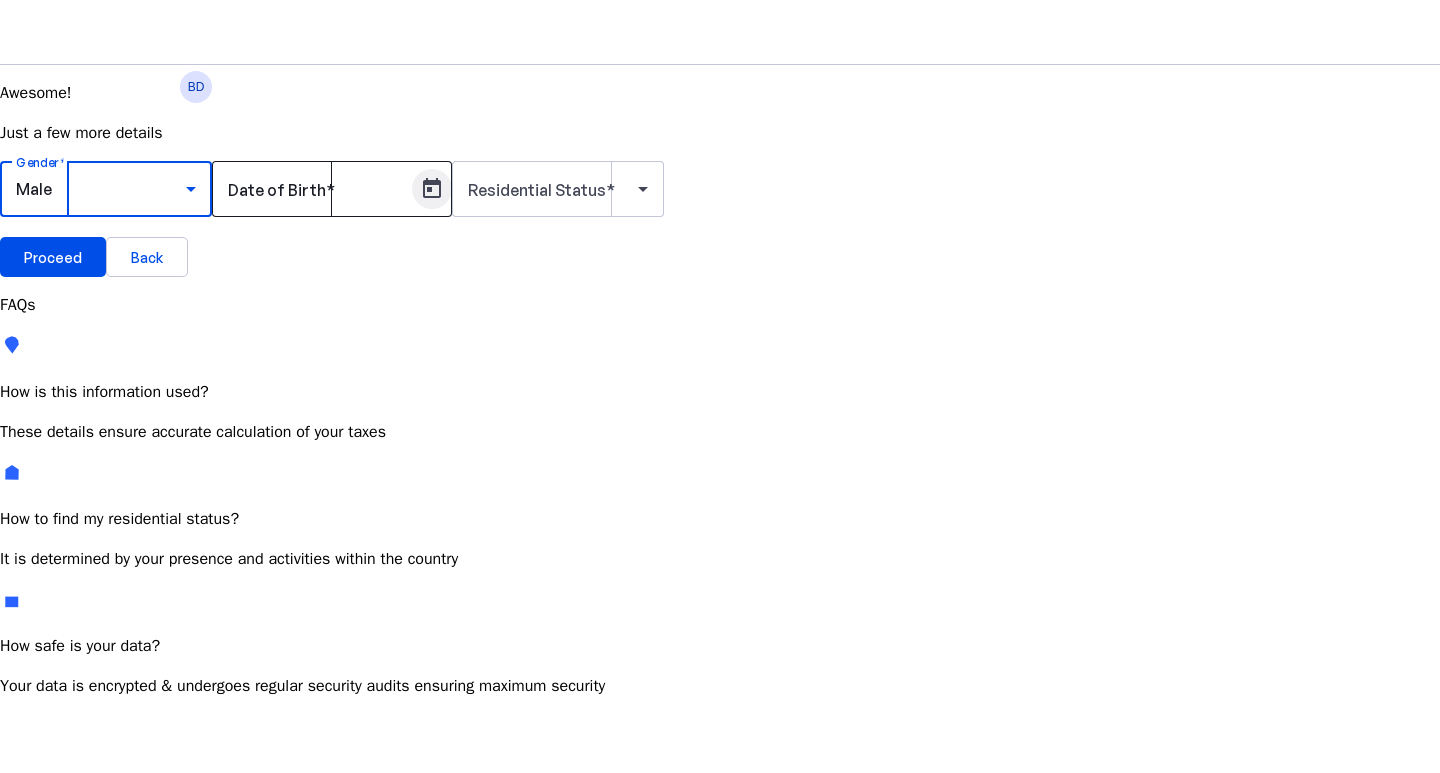 click at bounding box center [432, 189] 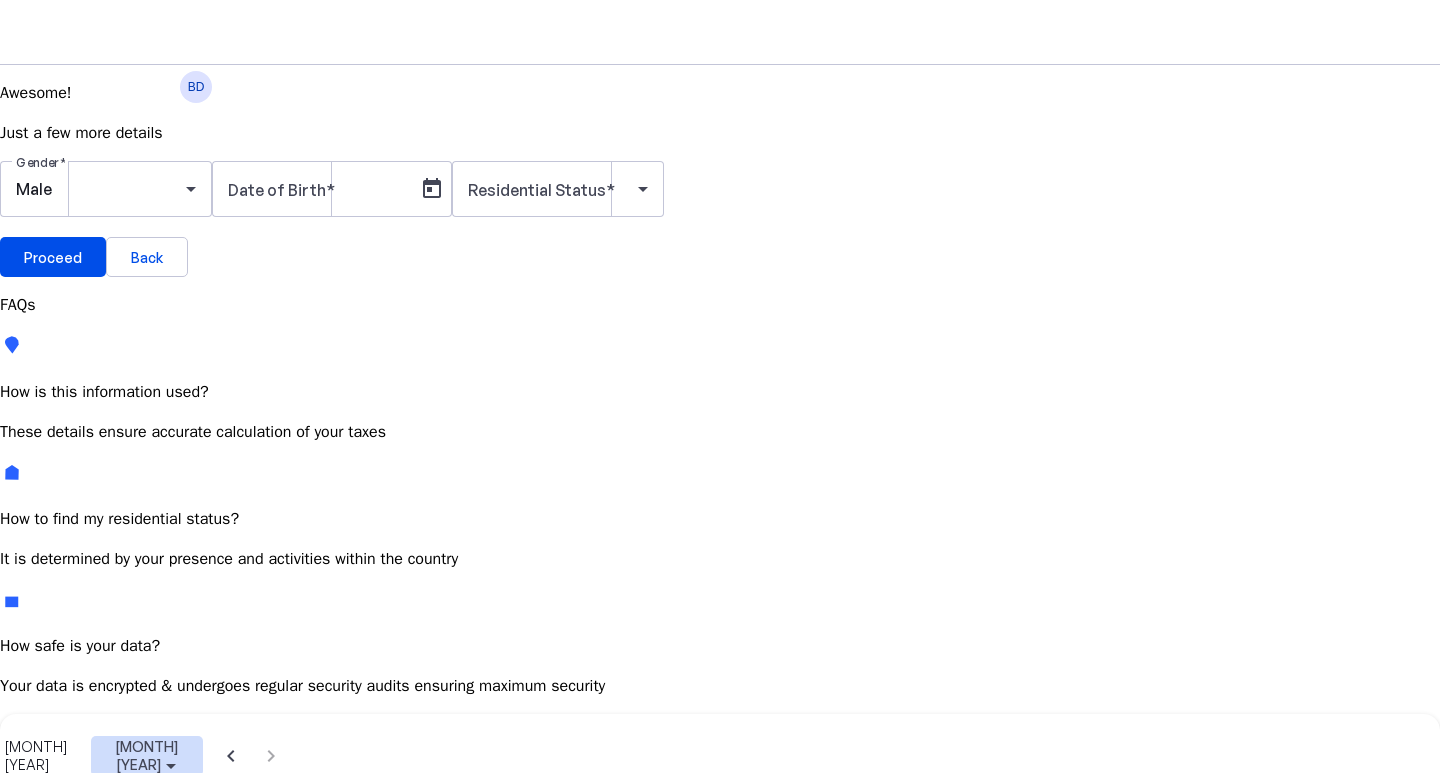 click at bounding box center (171, 766) 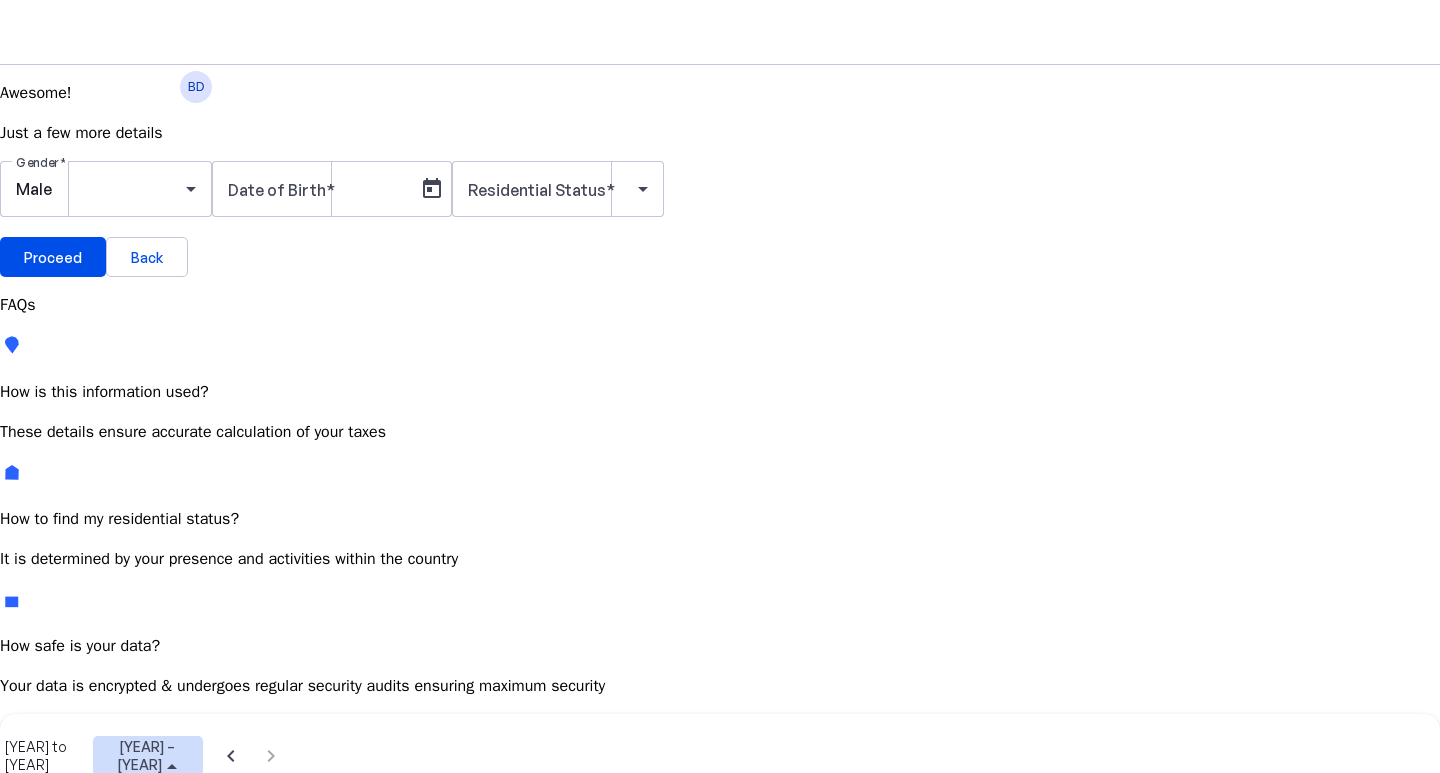 click on "[YEAR] – [YEAR]" at bounding box center [148, 756] 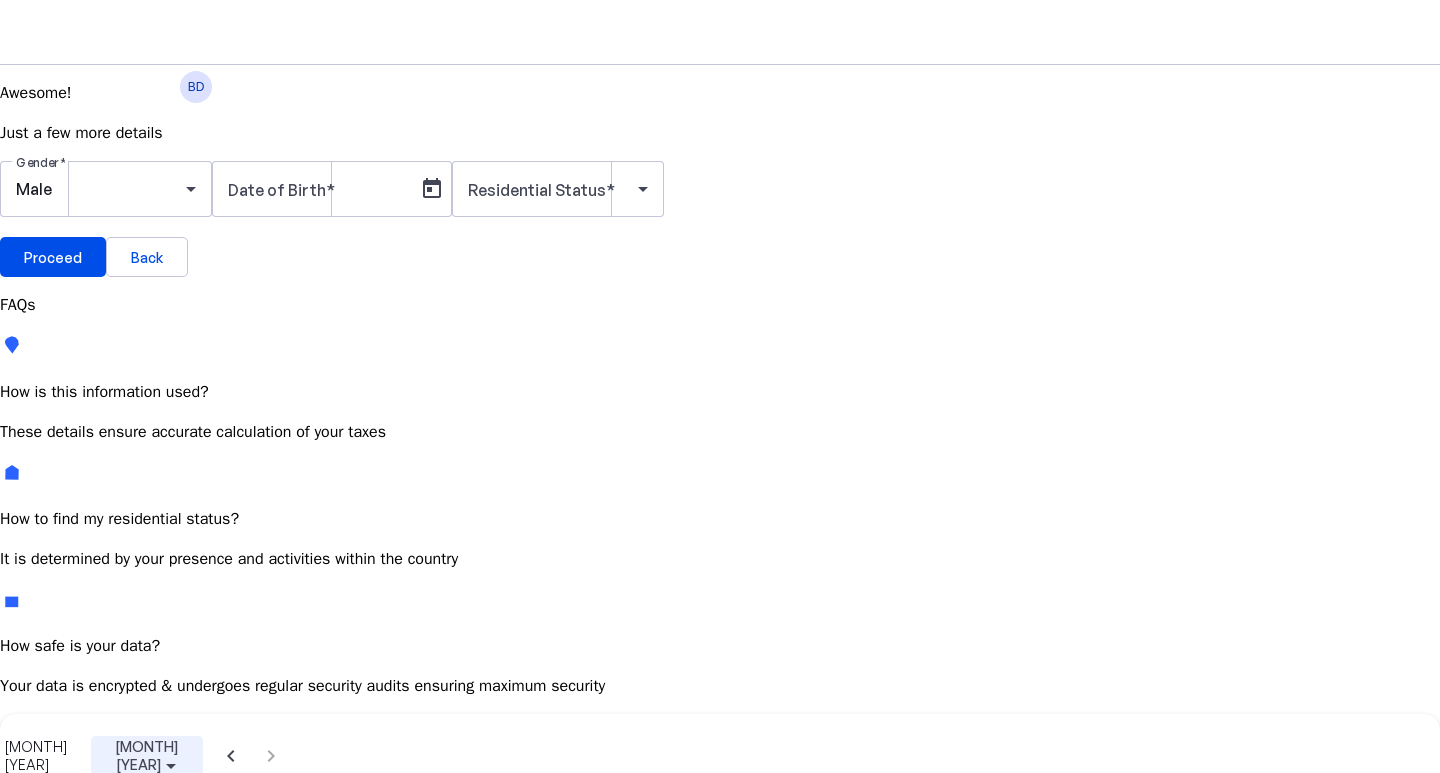 click at bounding box center (171, 766) 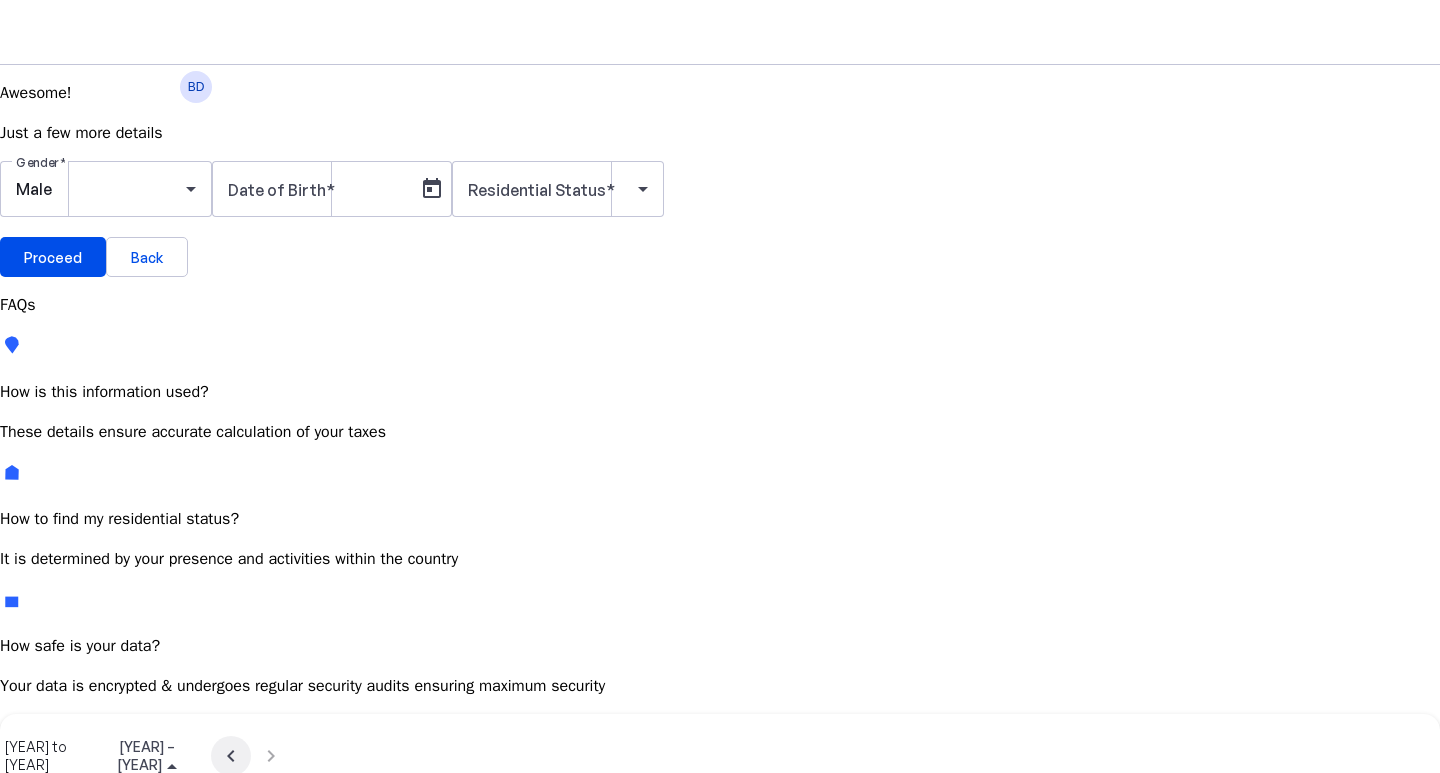 click at bounding box center (231, 756) 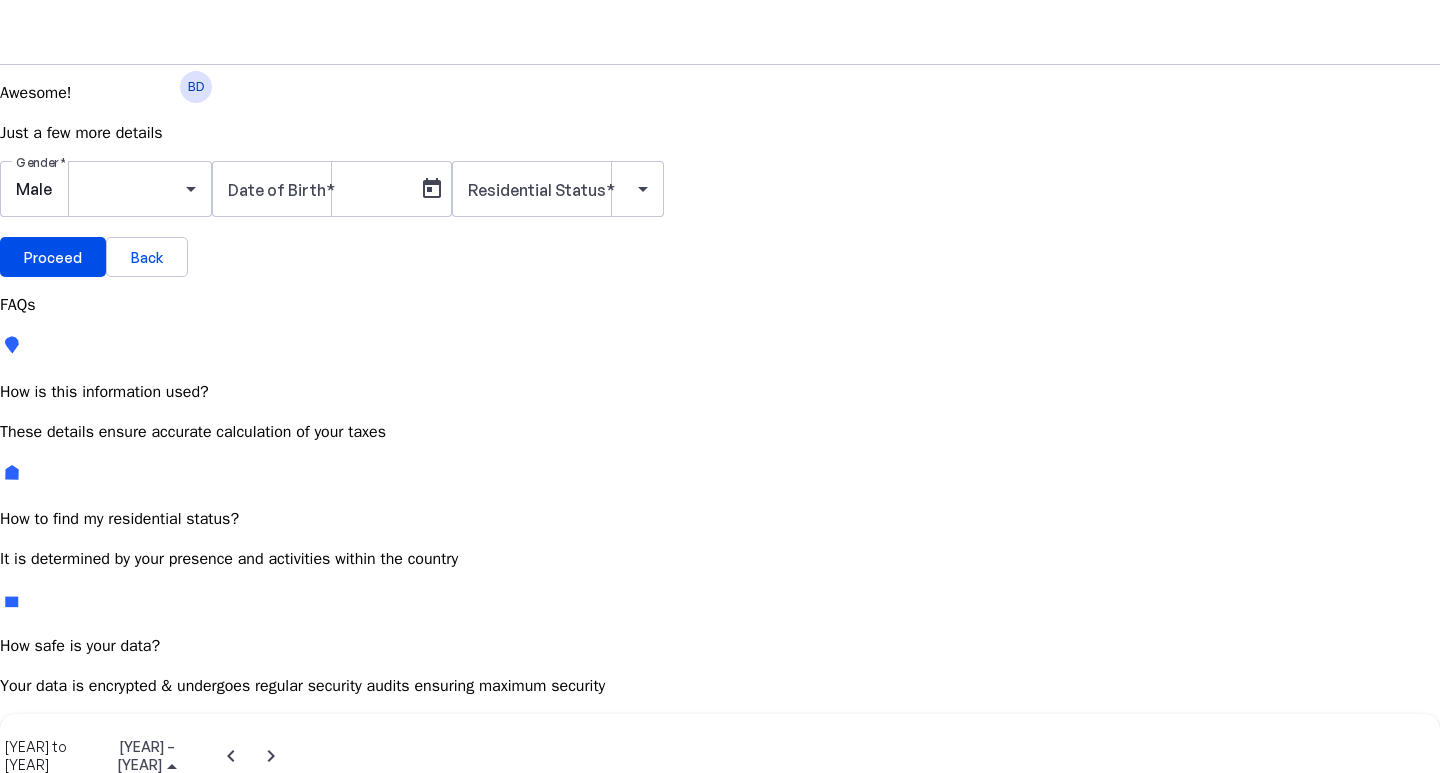 click on "1980" at bounding box center (183, 818) 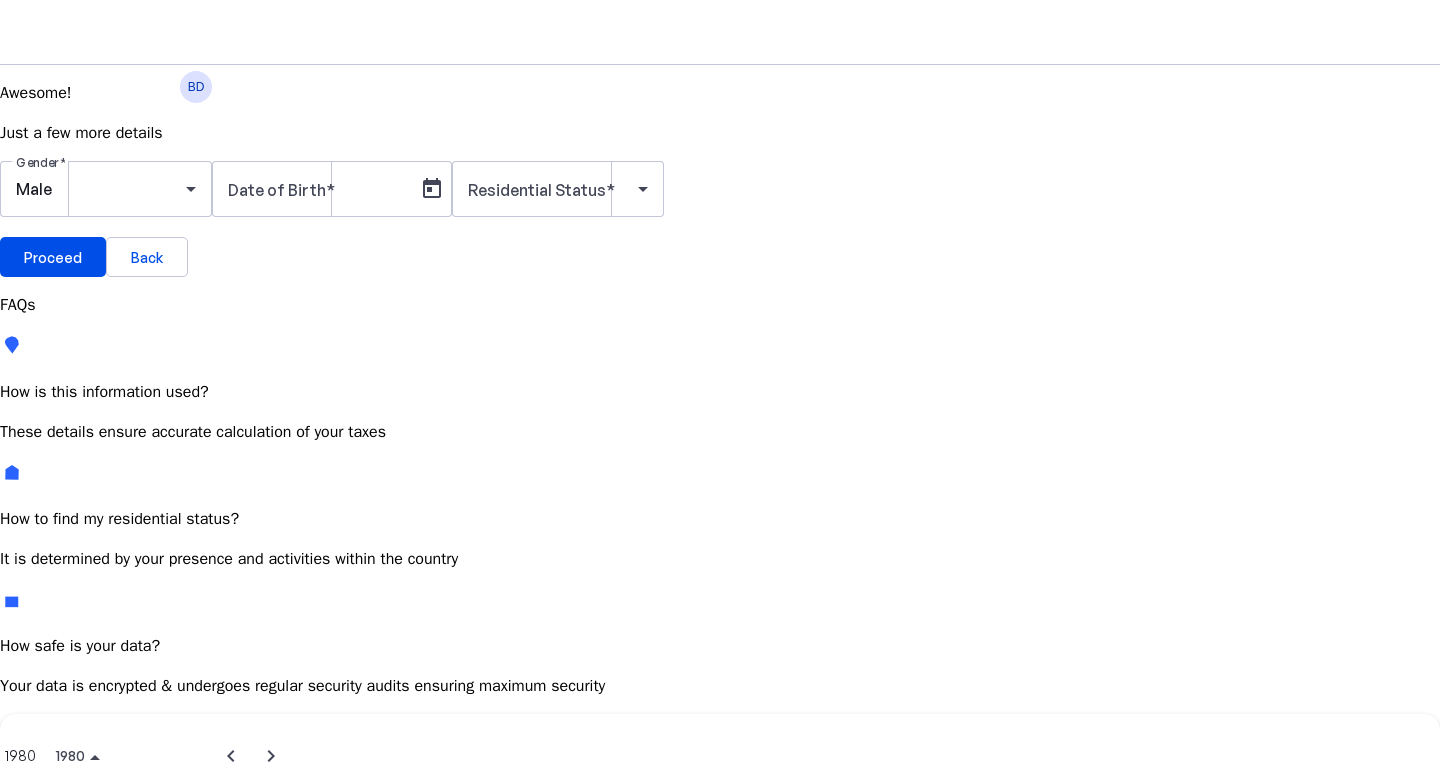 click on "[MONTH]" at bounding box center (253, 858) 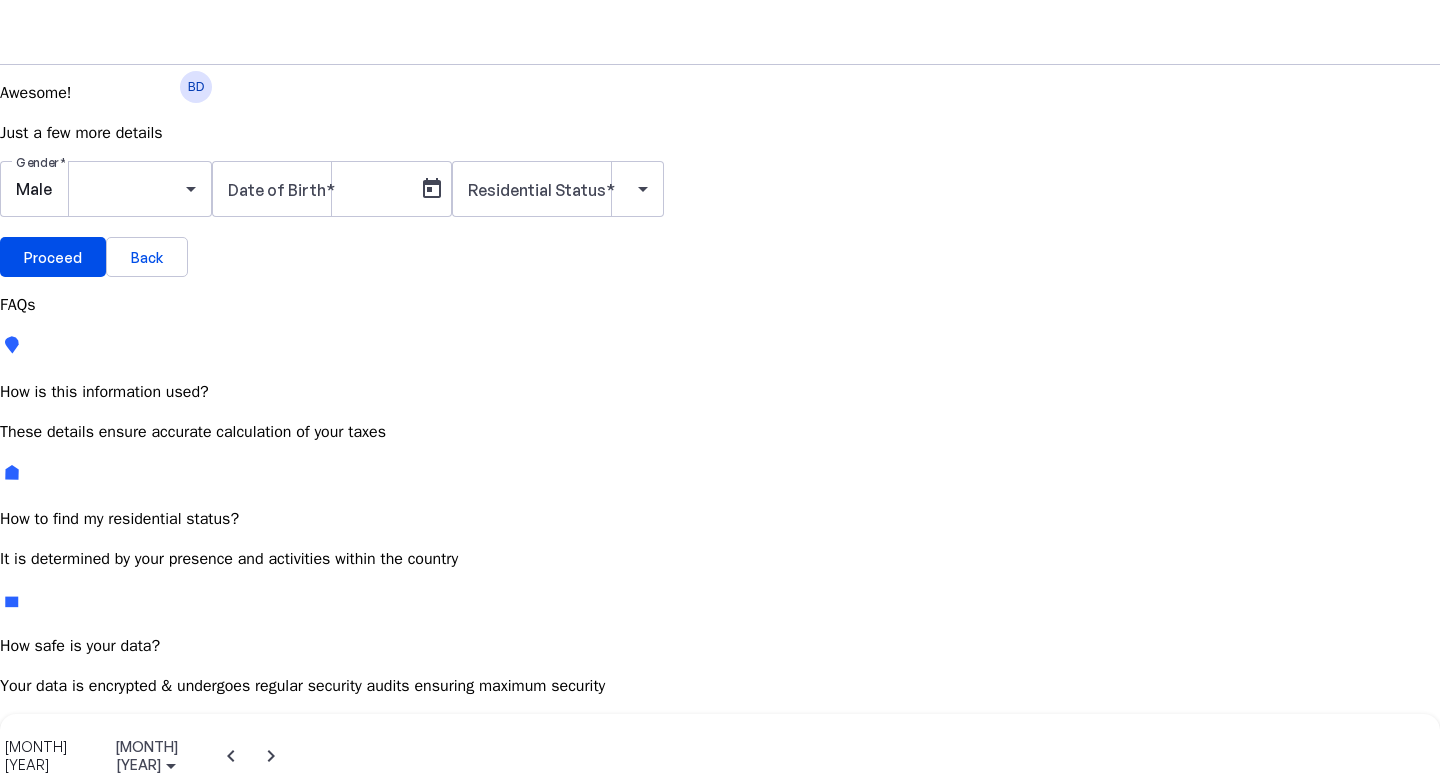 click on "18" at bounding box center (534, 1230) 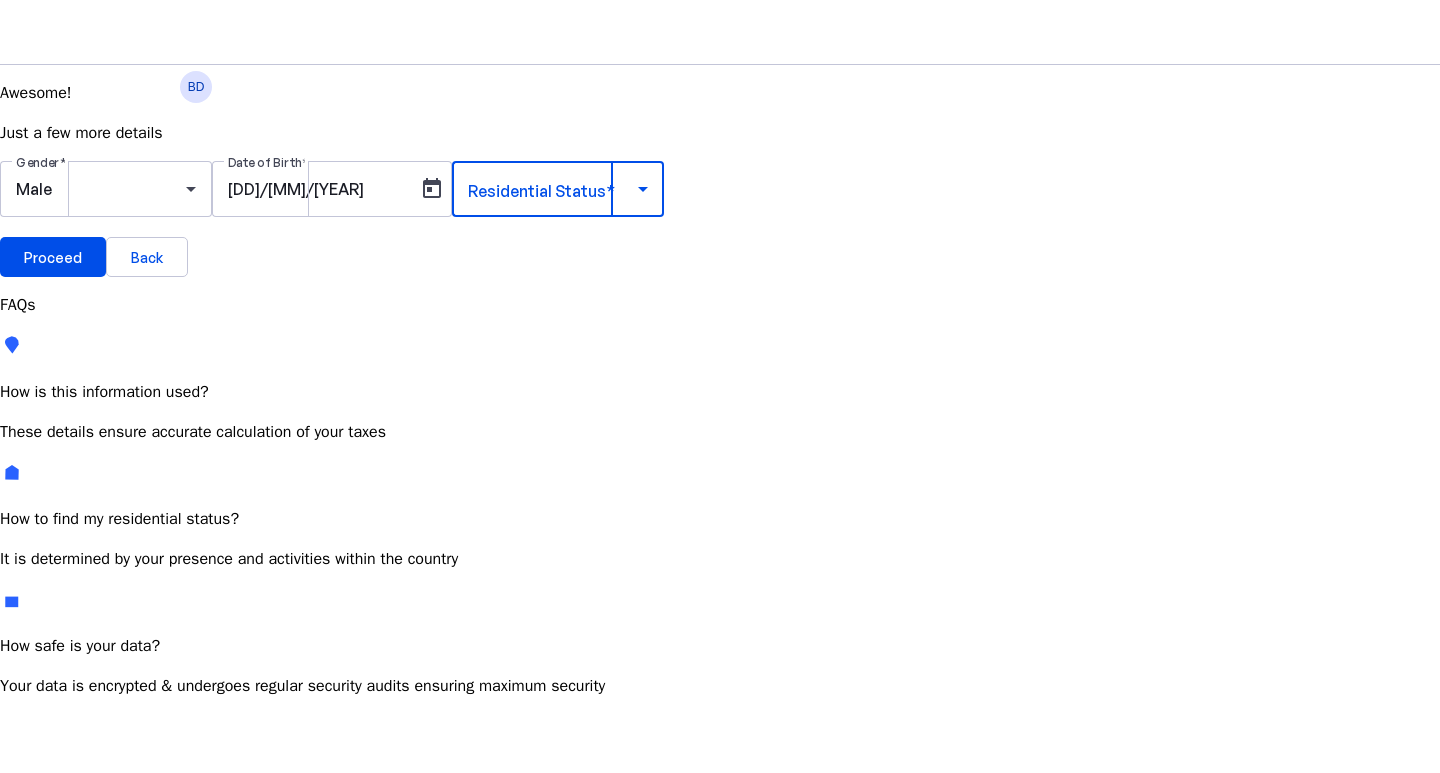 click at bounding box center (643, 189) 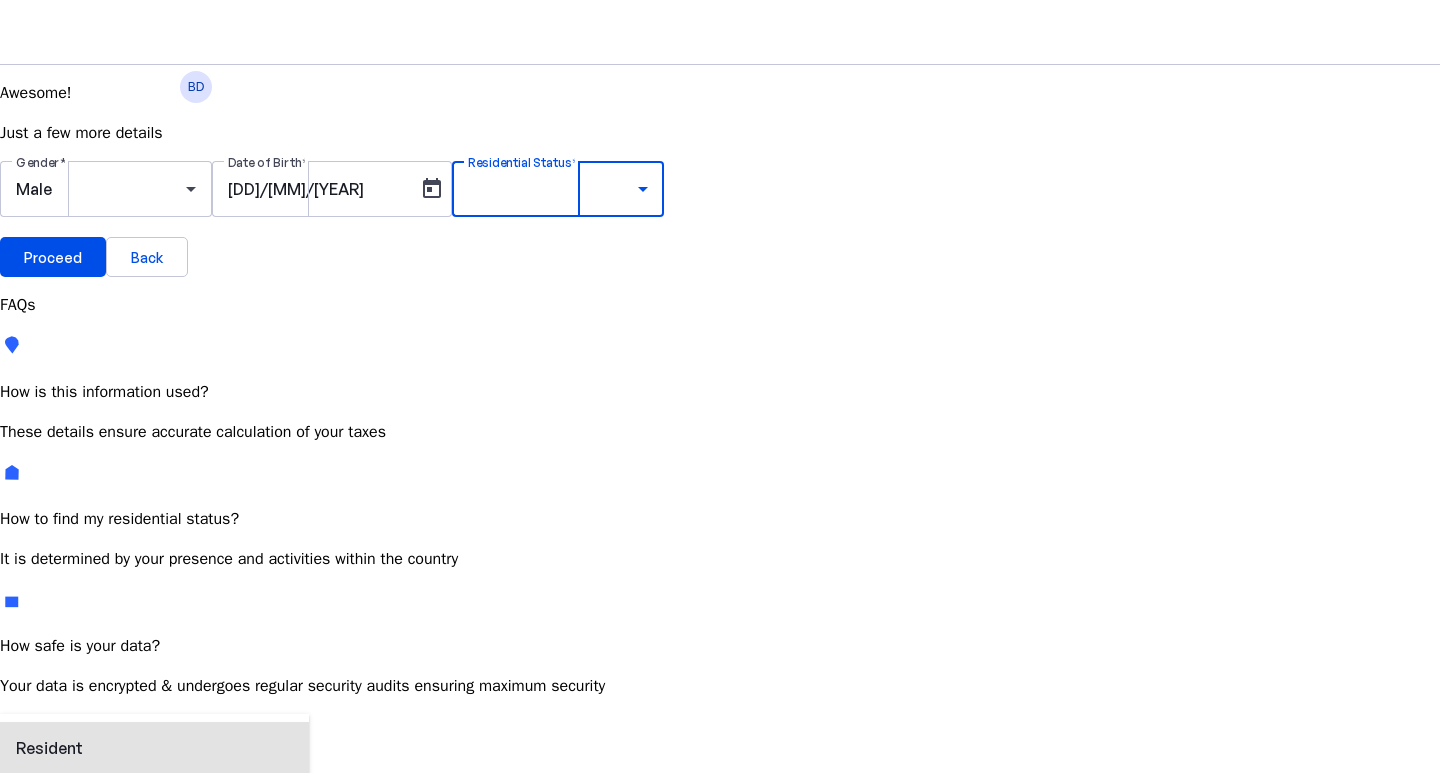 click at bounding box center (720, 714) 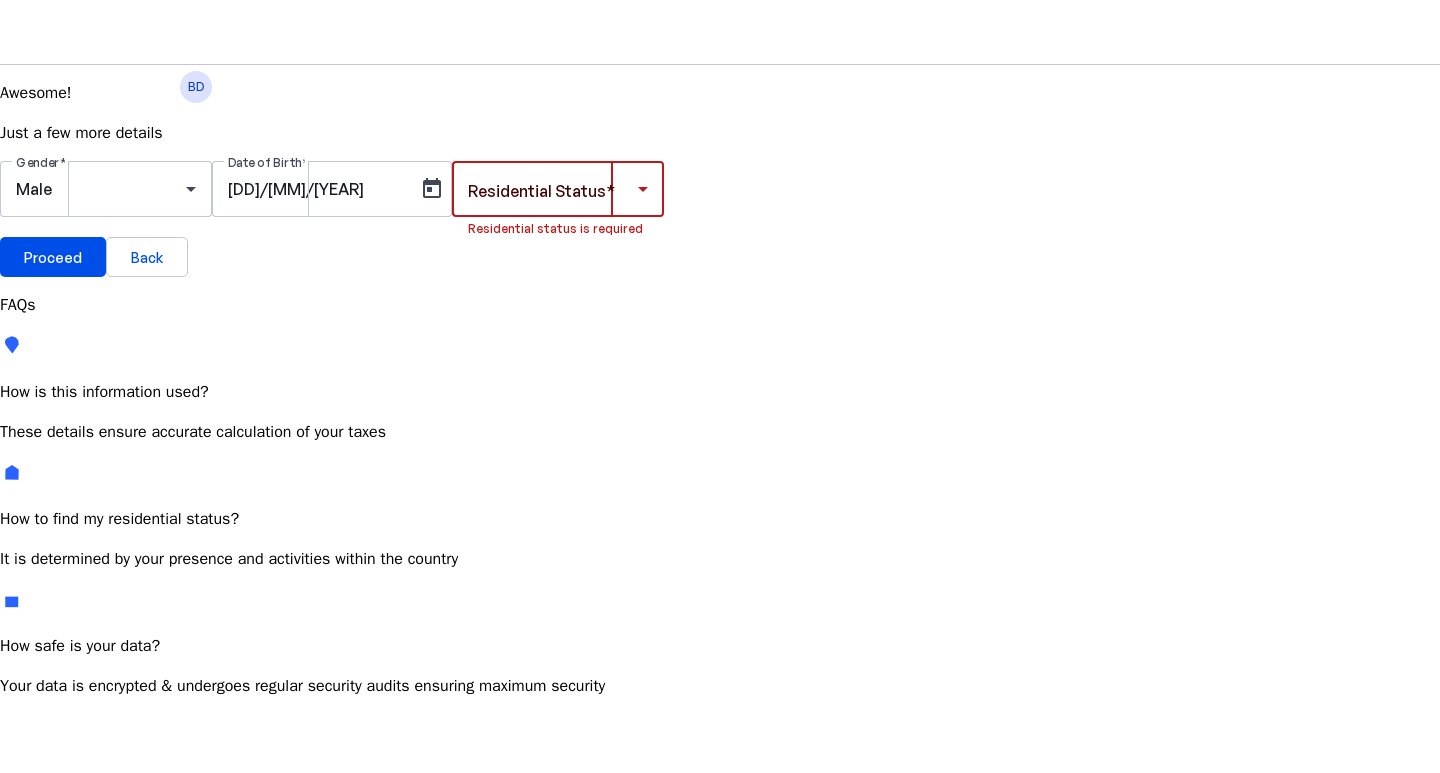click at bounding box center [643, 189] 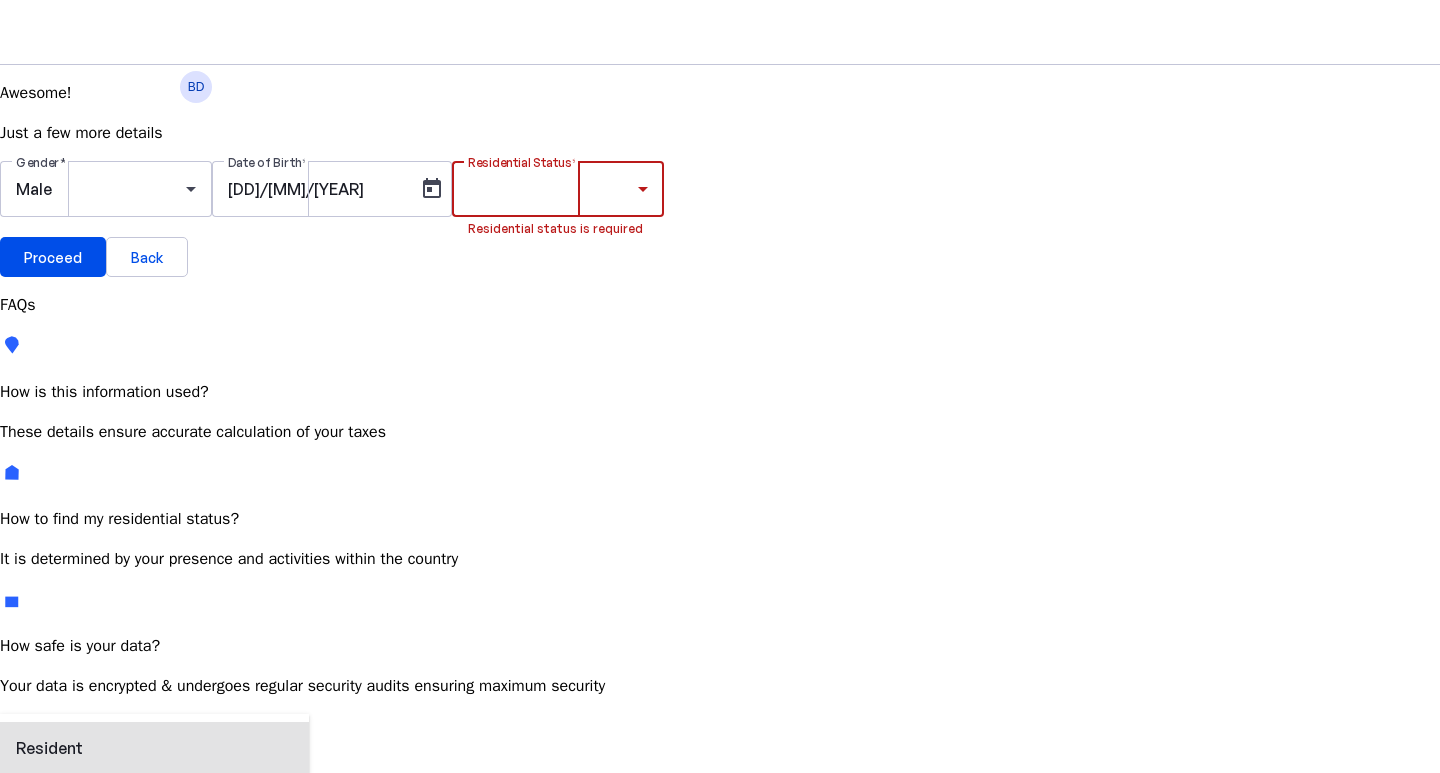 click on "Resident" at bounding box center (72, 748) 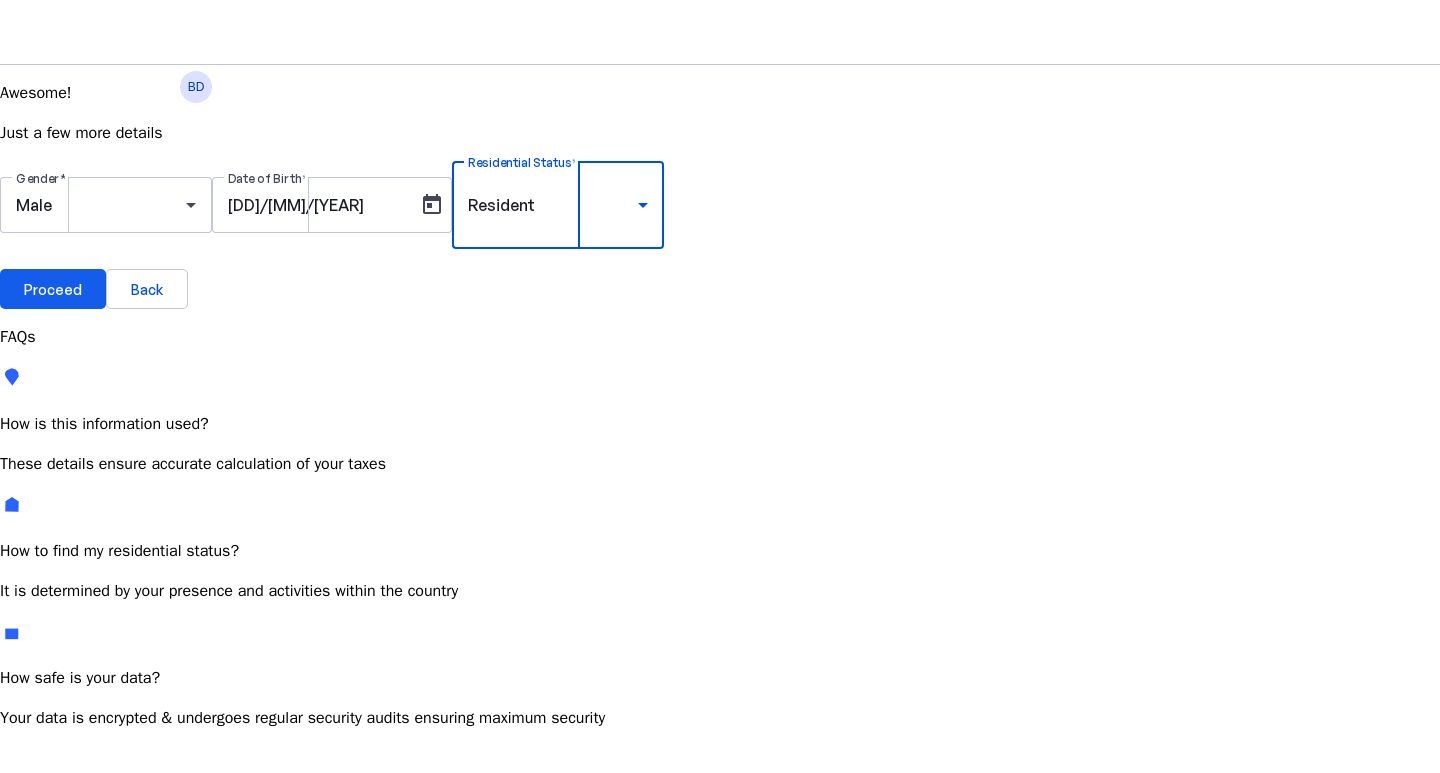 click on "Proceed" at bounding box center [53, 289] 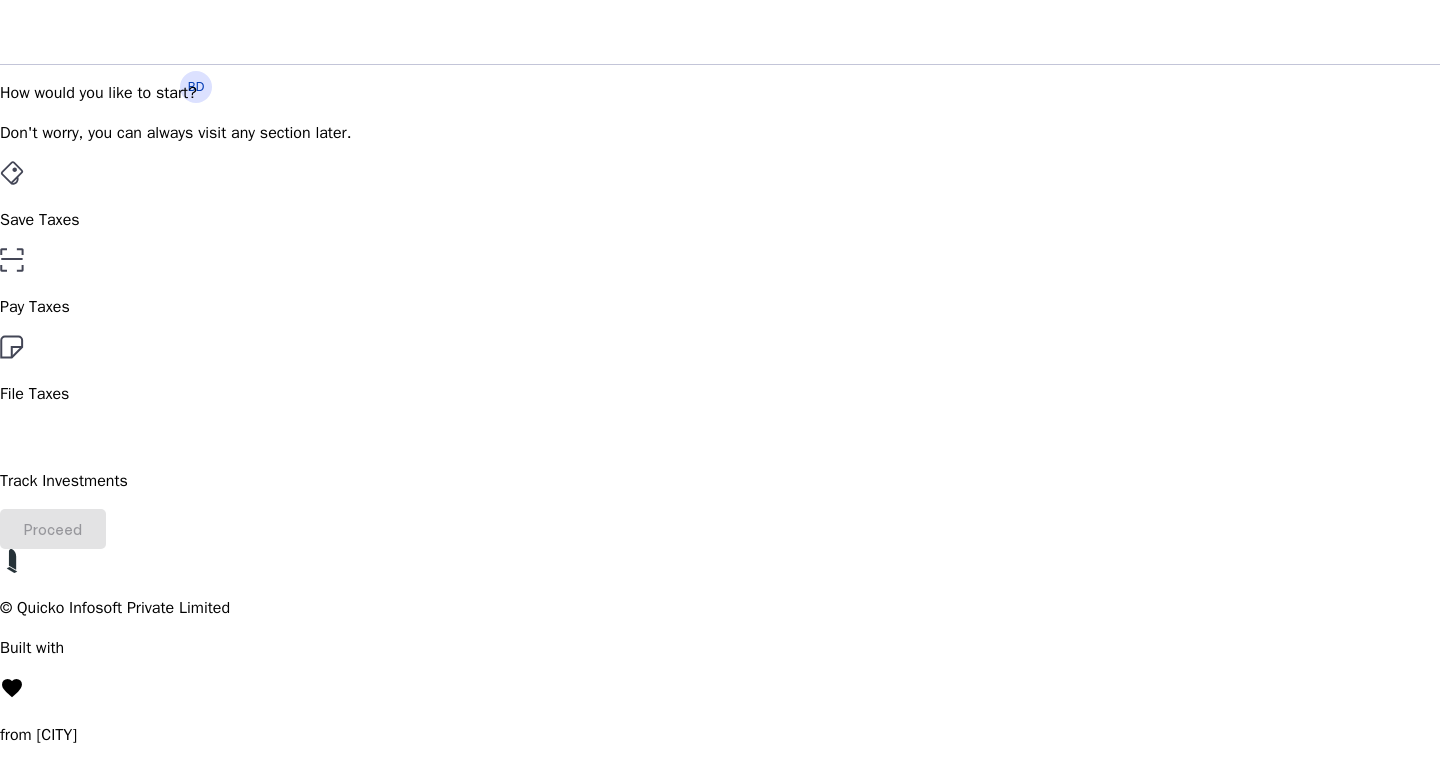 click on "File Taxes" at bounding box center [720, 370] 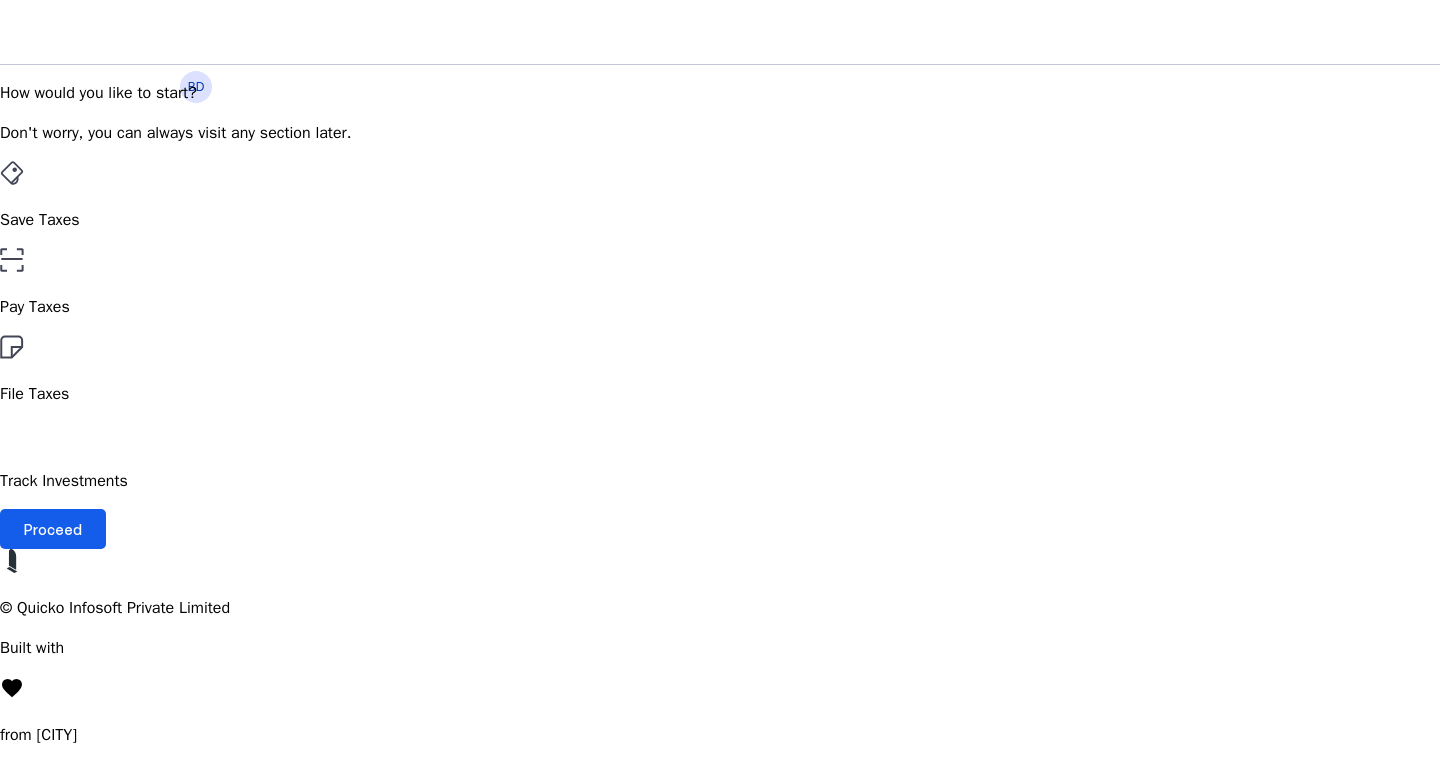 click on "Proceed" at bounding box center (53, 529) 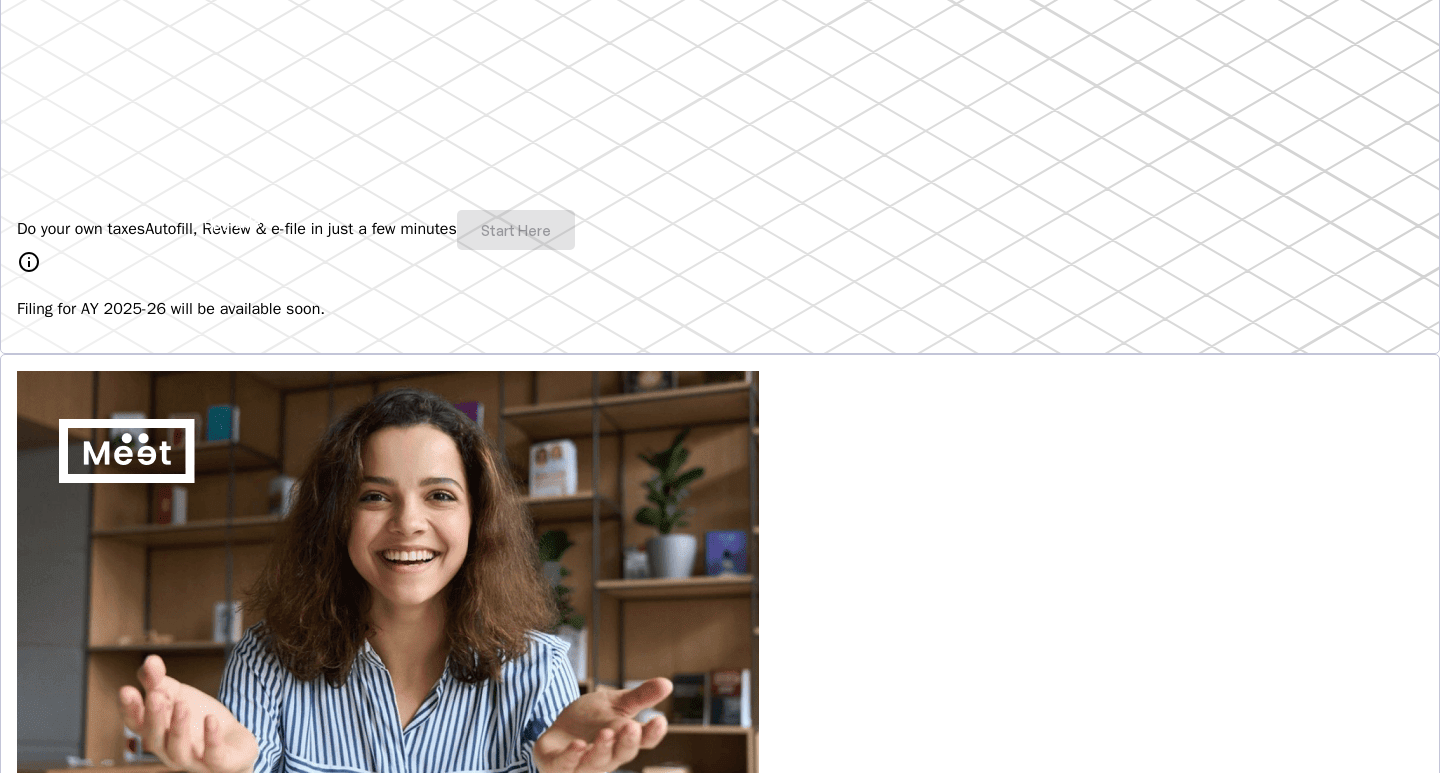 scroll, scrollTop: 400, scrollLeft: 0, axis: vertical 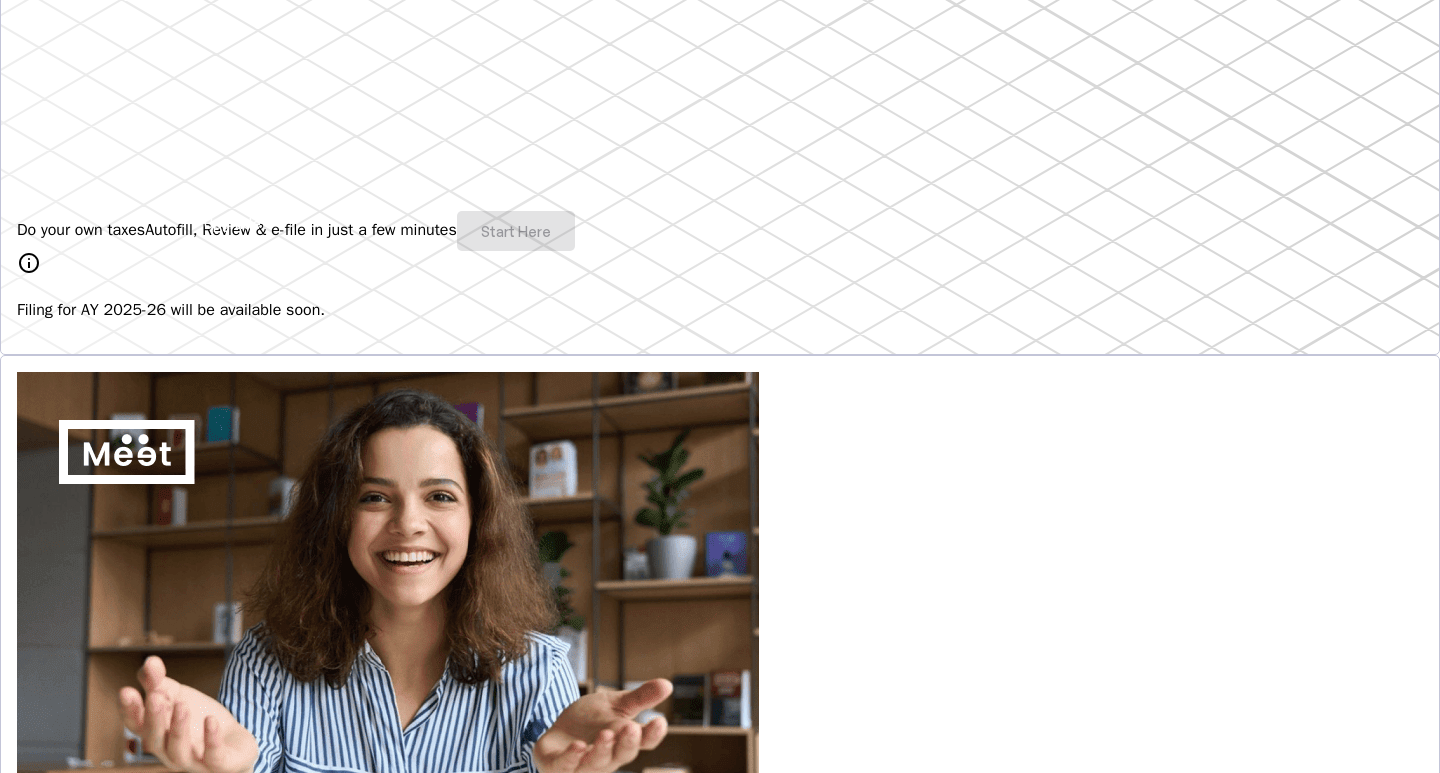 click on "Explore" at bounding box center (67, 950) 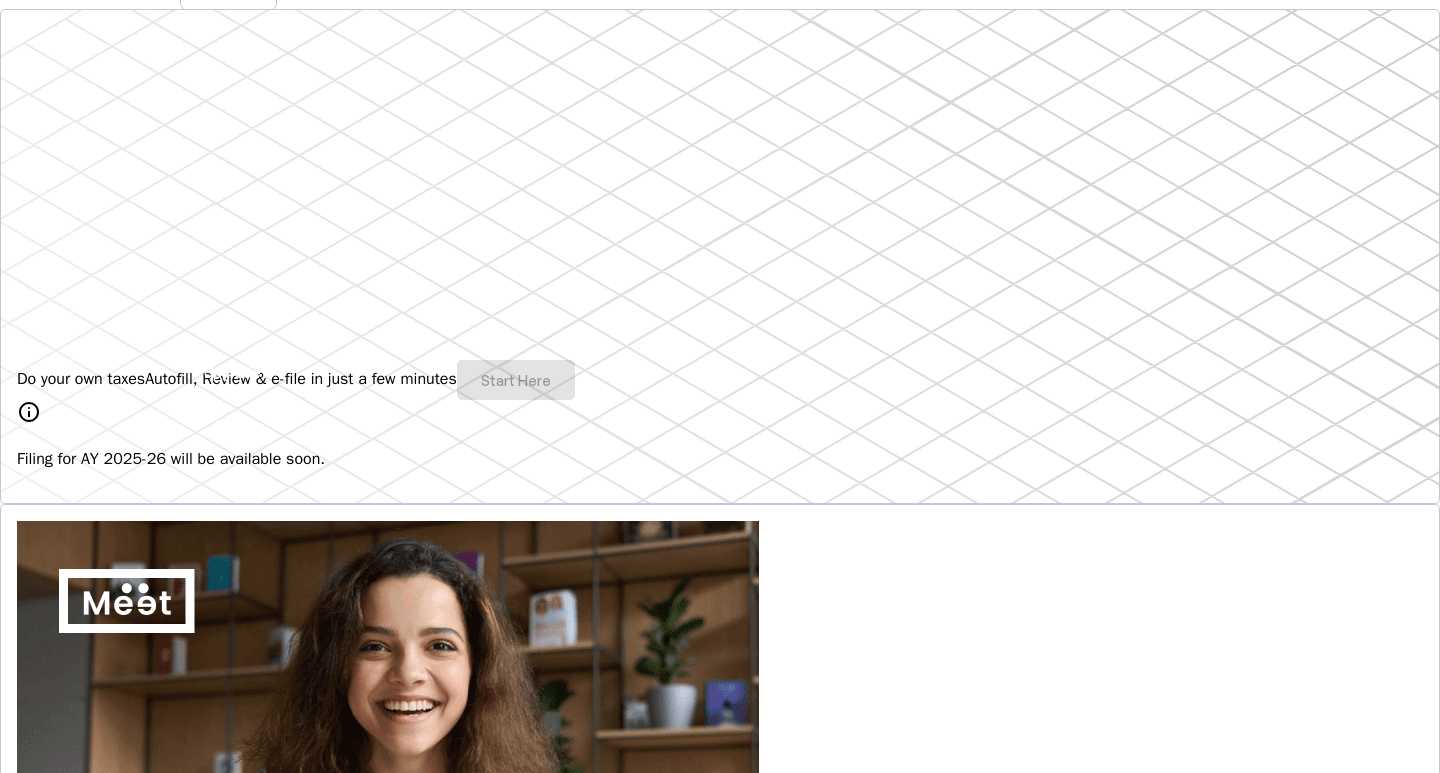 scroll, scrollTop: 0, scrollLeft: 0, axis: both 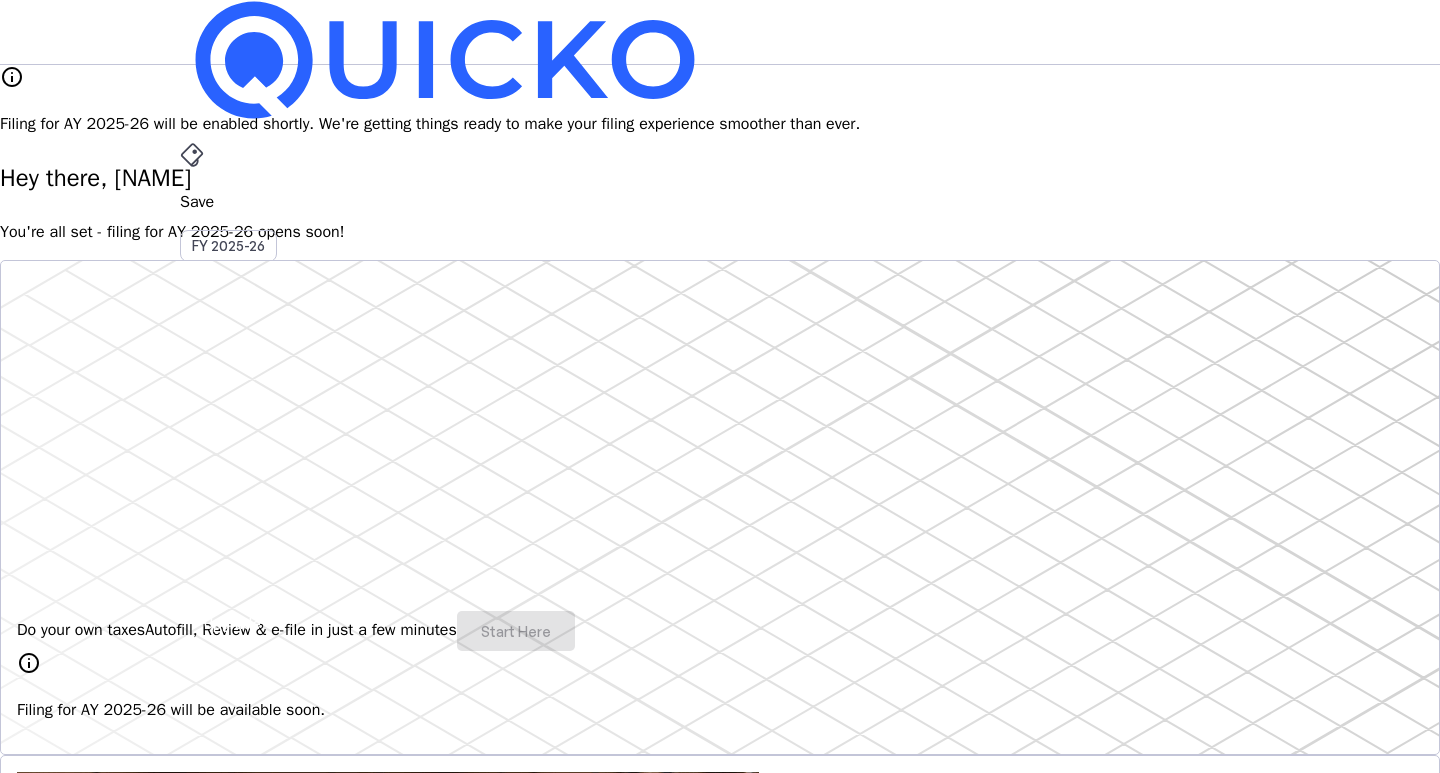 click on "AY 2025-26" at bounding box center [229, 452] 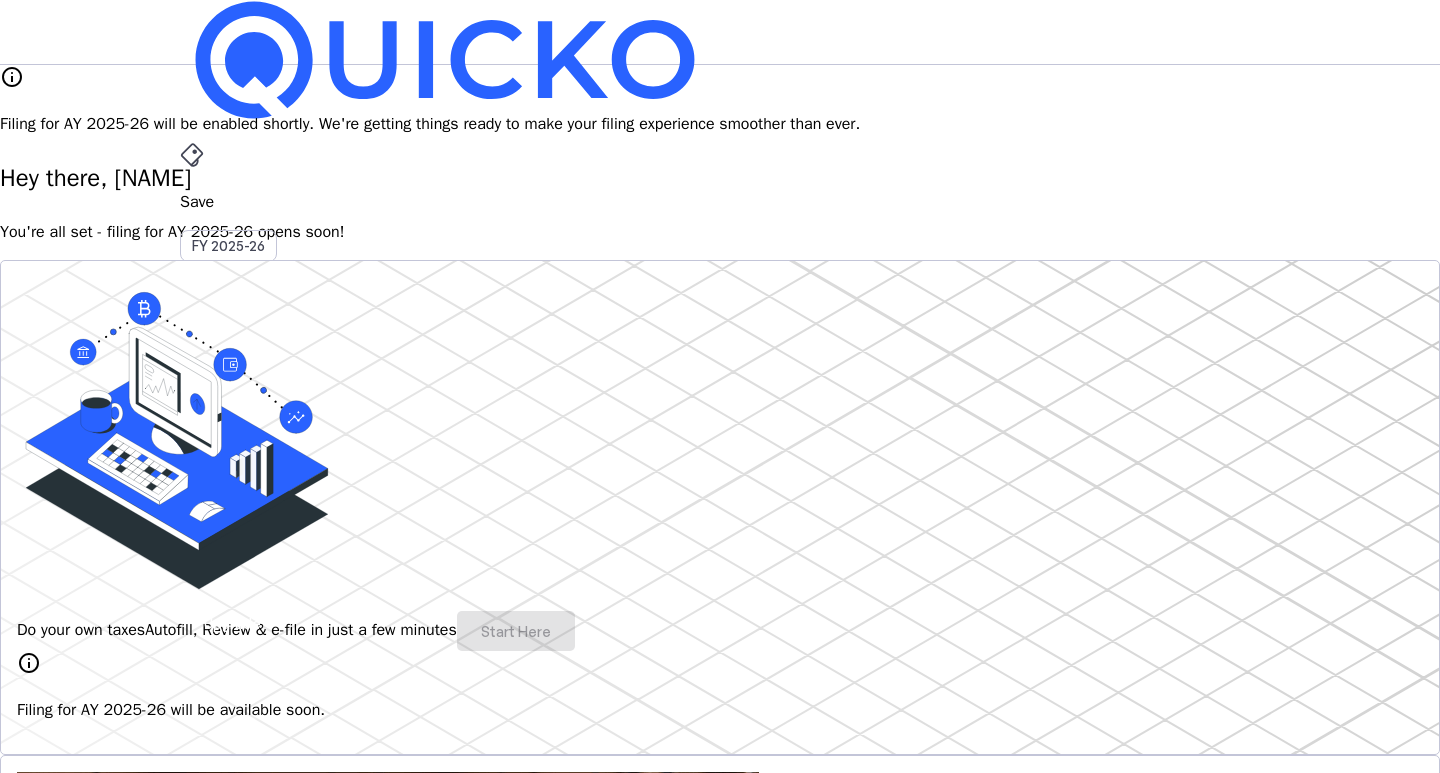 click on "File" at bounding box center [720, 408] 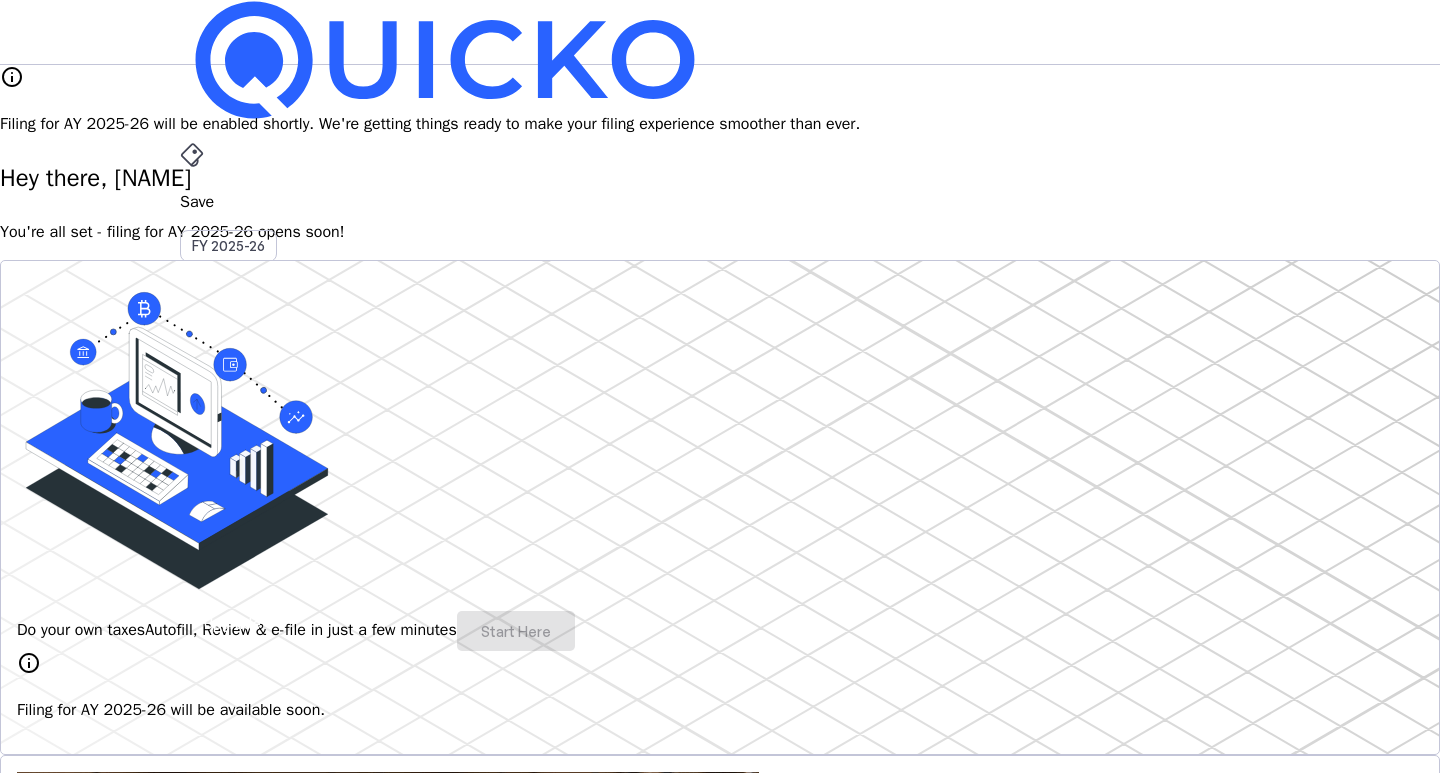 click on "AY 2025-26" at bounding box center (229, 452) 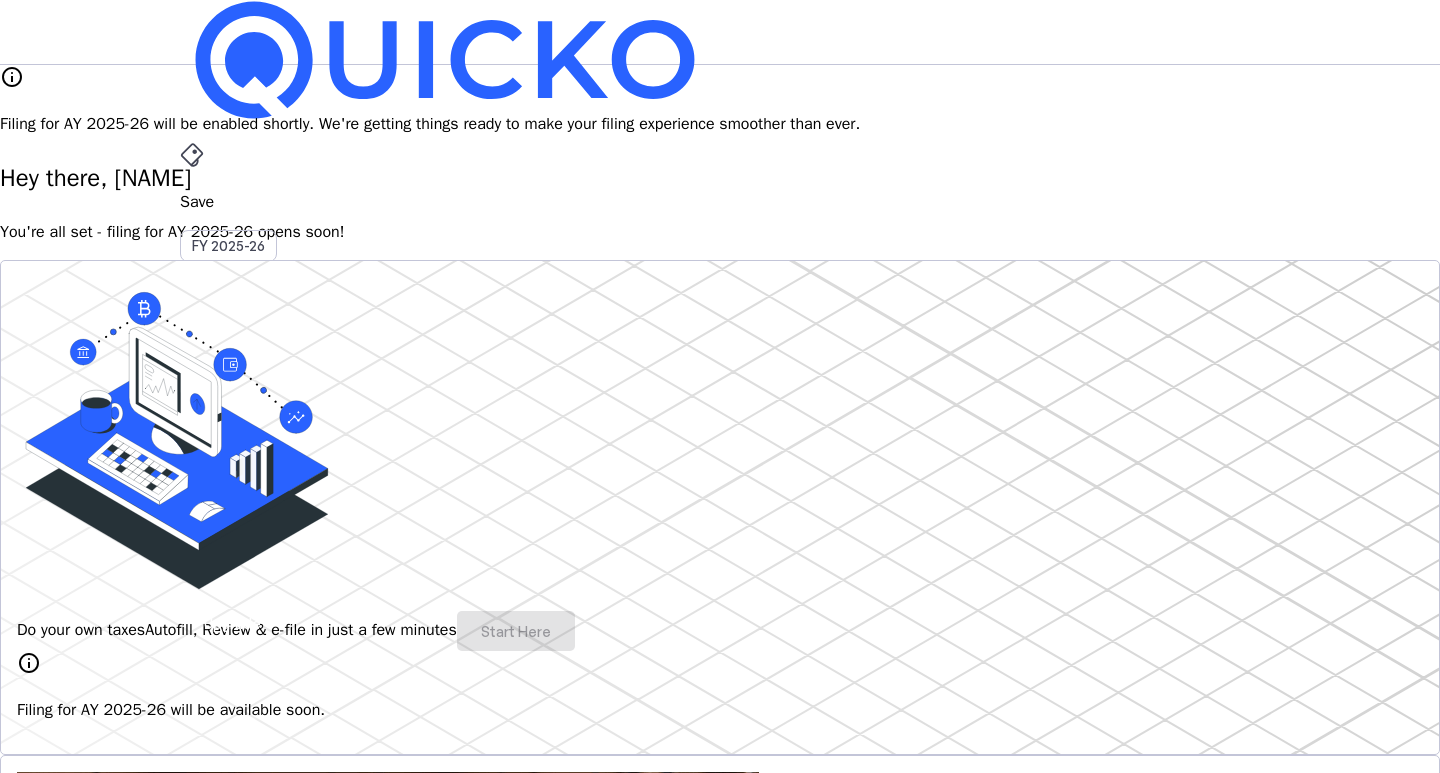 click on "arrow_drop_down" at bounding box center (192, 536) 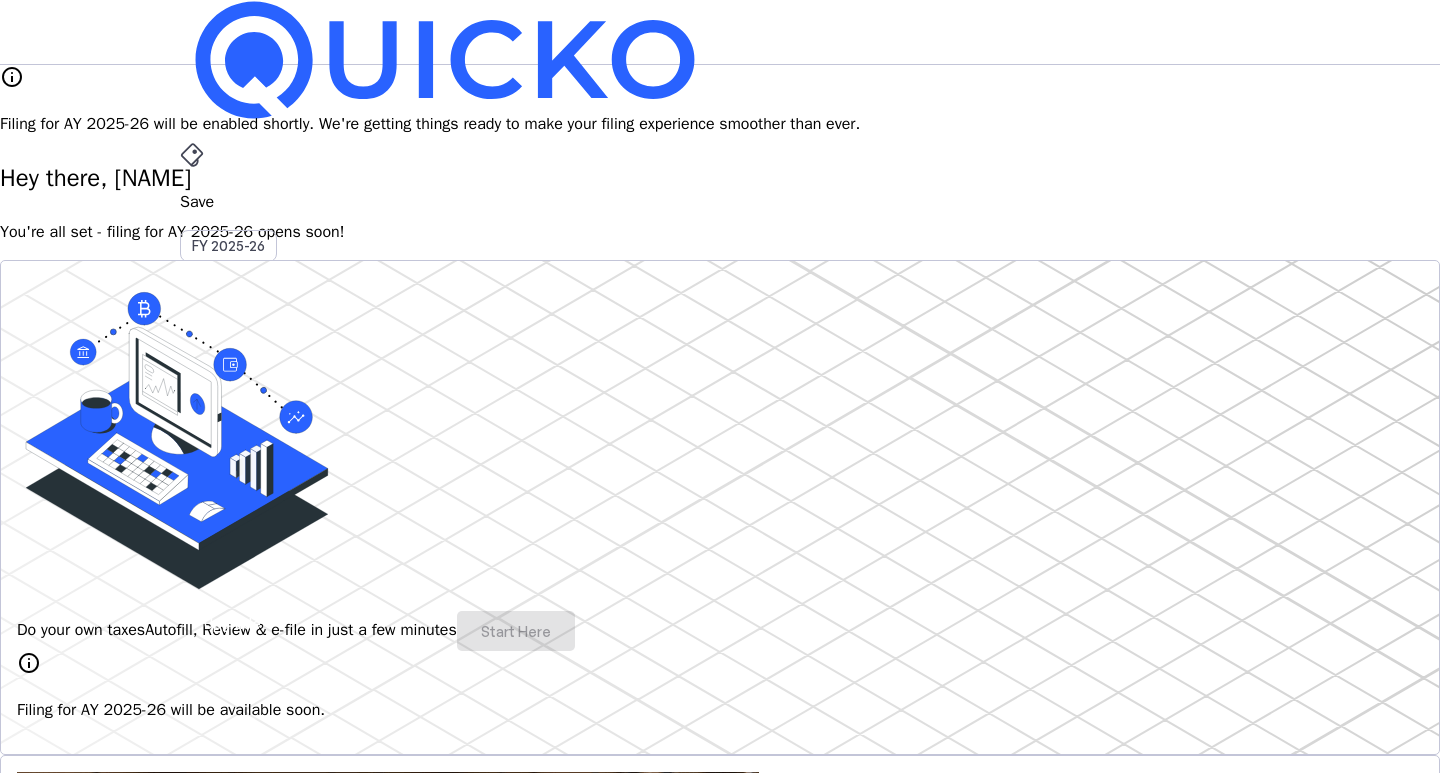 click on "AY 2025-26" at bounding box center (229, 452) 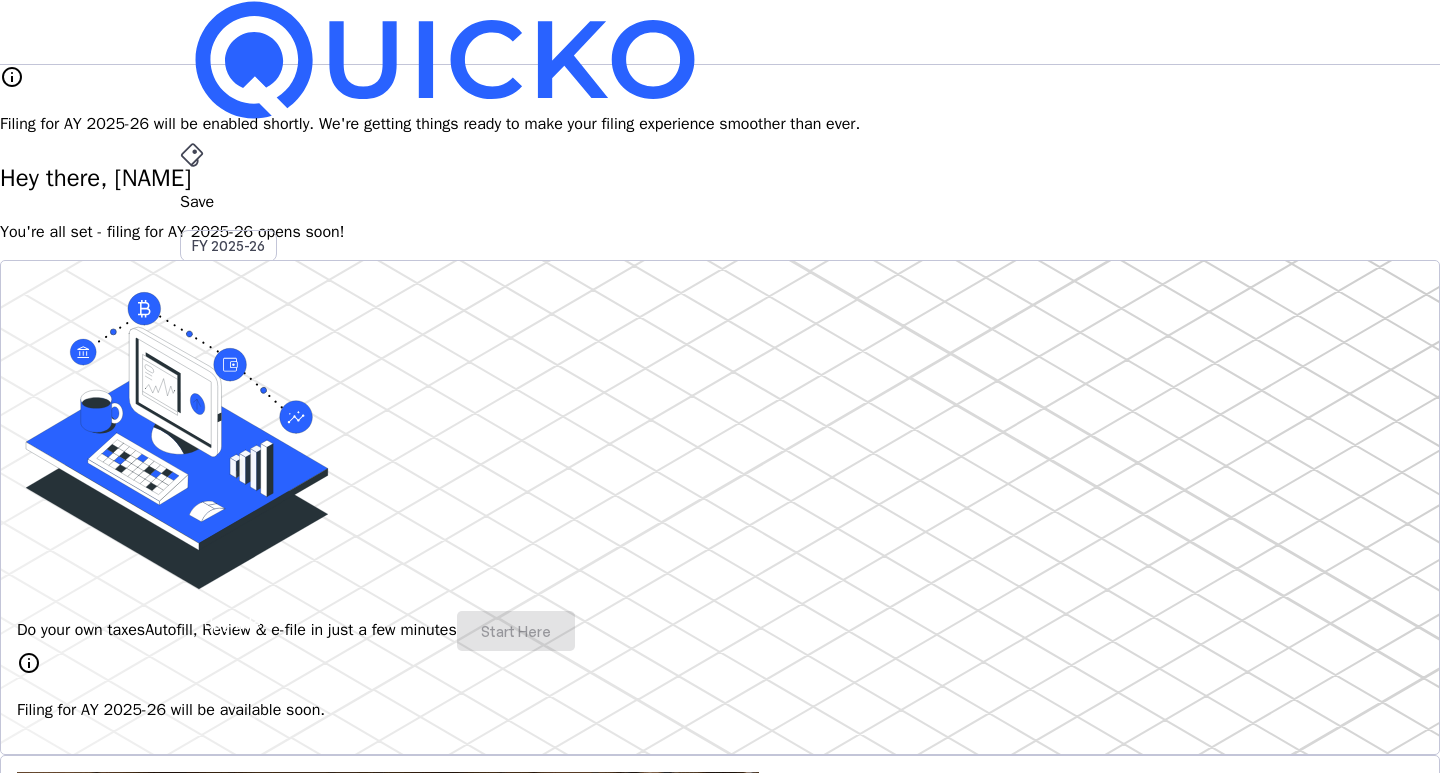 click on "AY 2025-26" at bounding box center (229, 452) 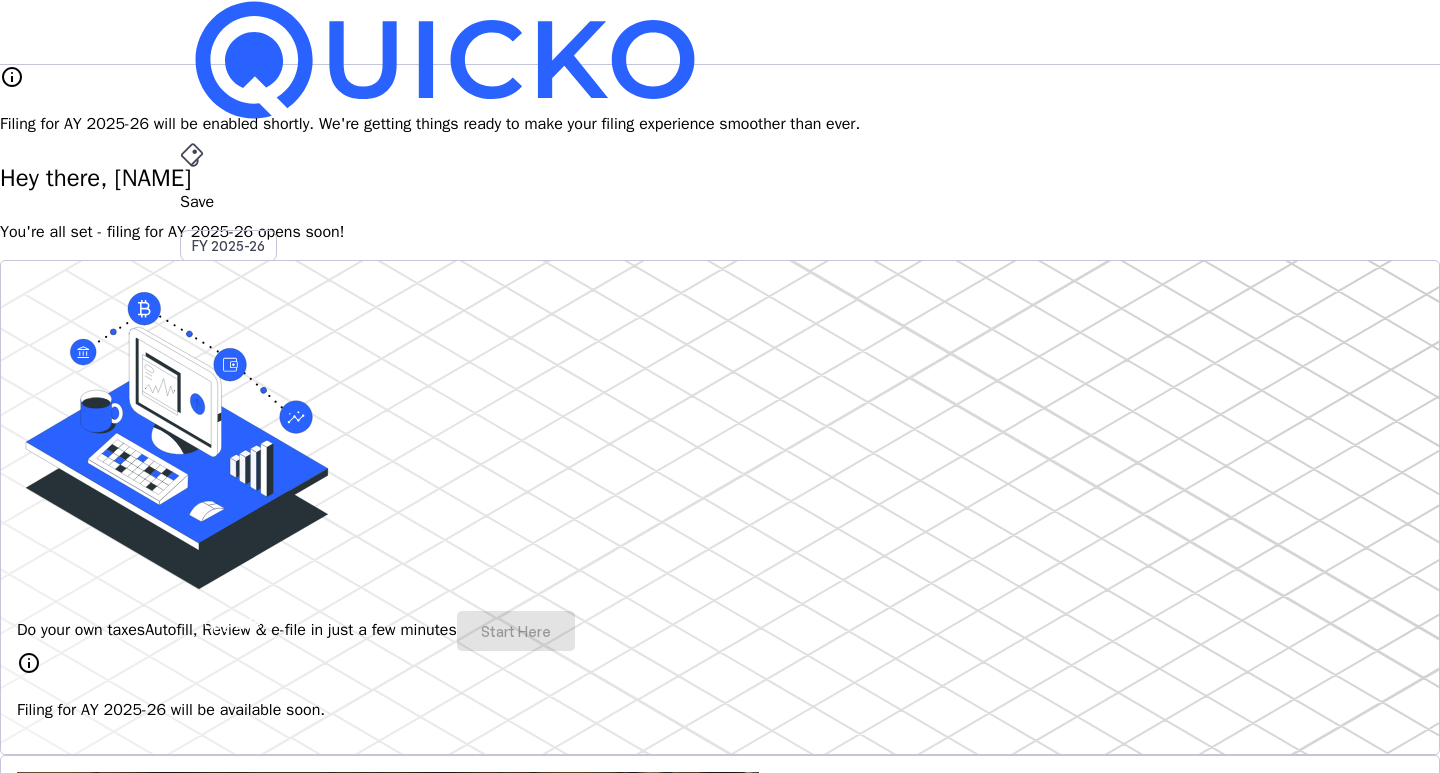 click on "AY 2025-26" at bounding box center [229, 452] 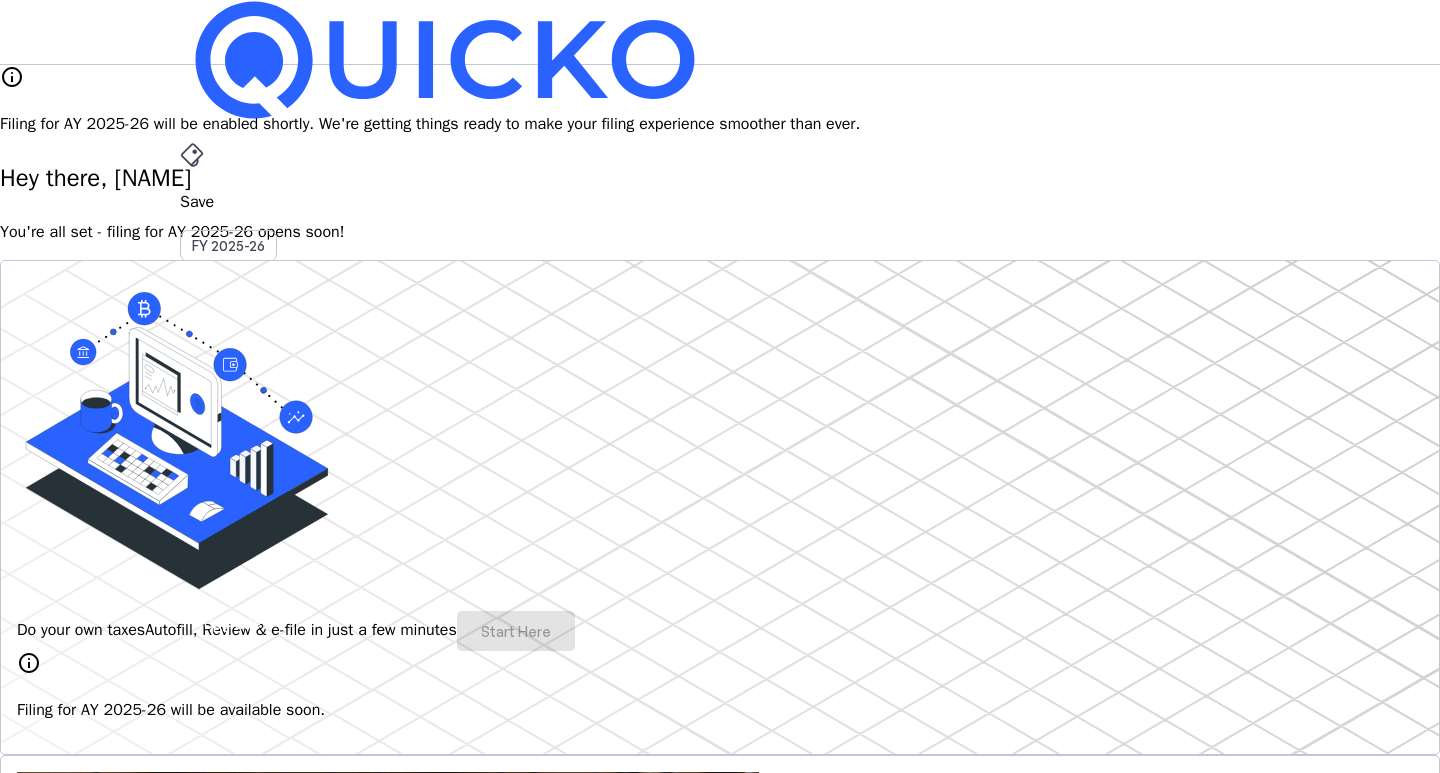 click on "AY 2025-26" at bounding box center (229, 452) 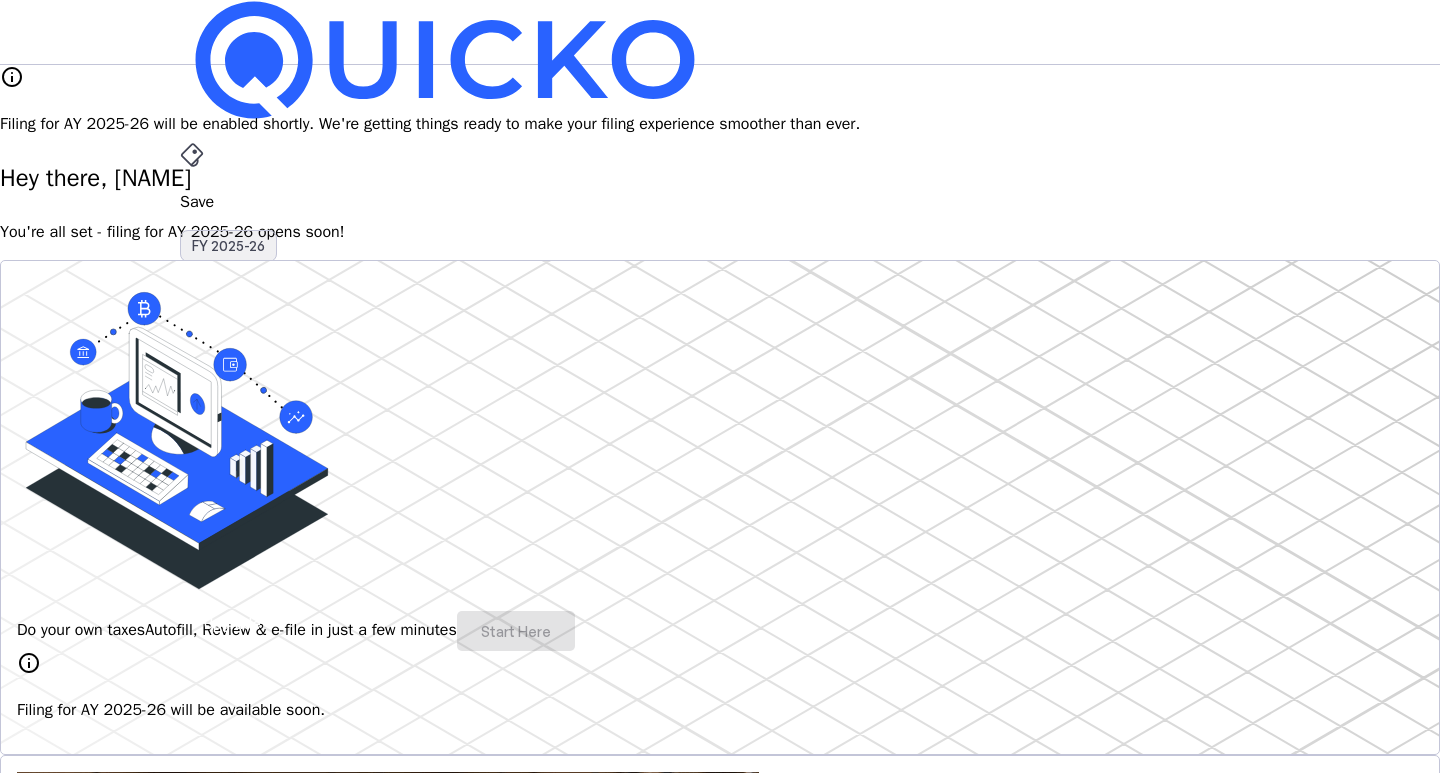 click on "FY 2025-26" at bounding box center (228, 246) 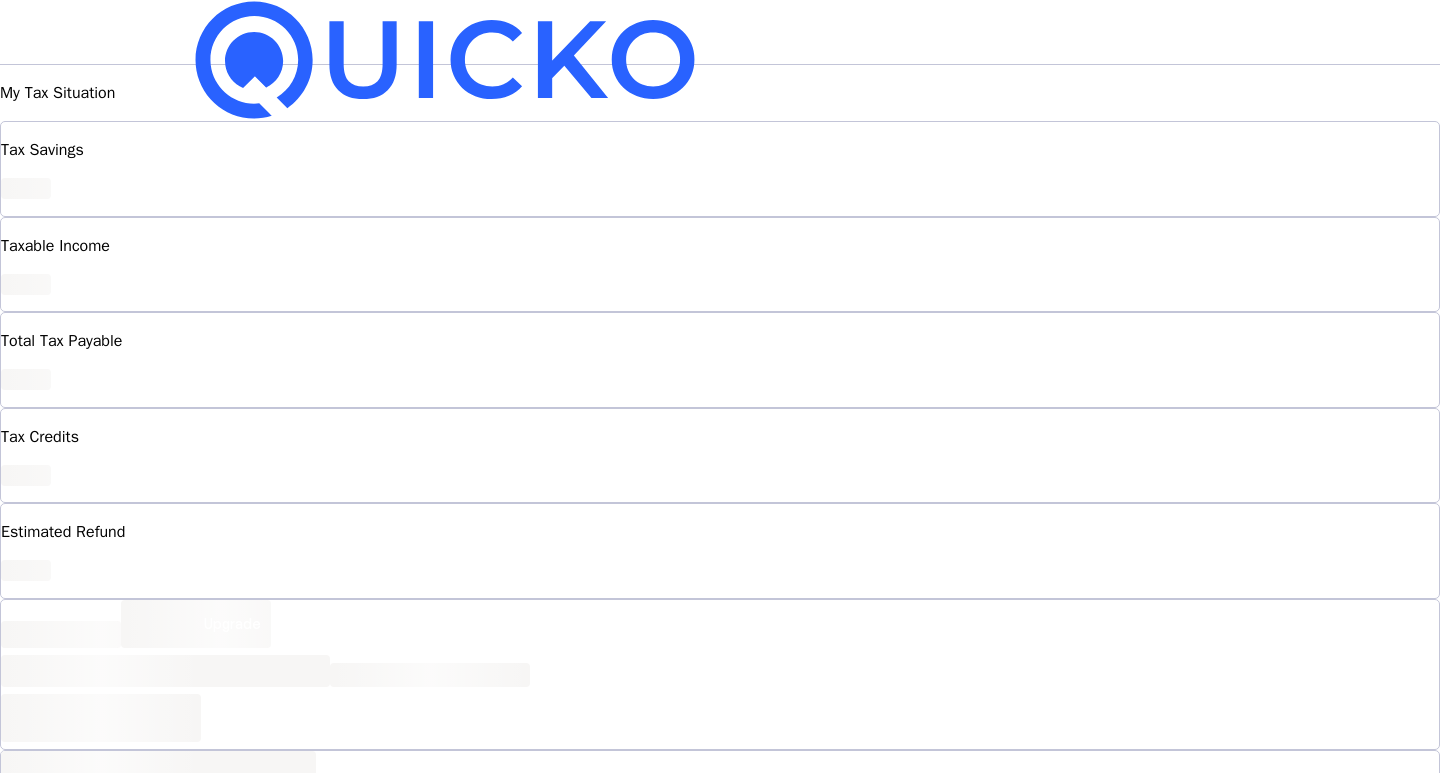 click on "FY 2025-26" at bounding box center (228, 246) 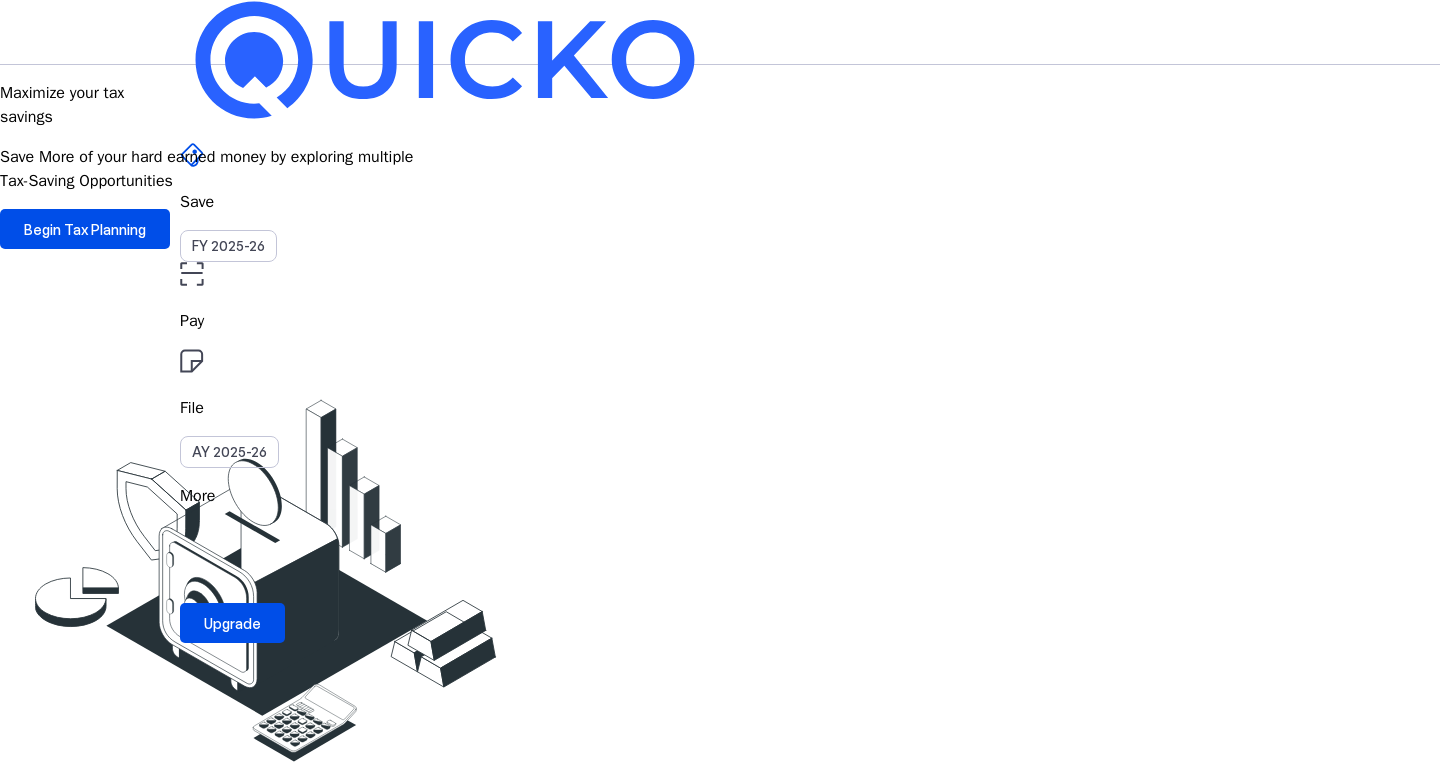 click on "FY 2025-26" at bounding box center [228, 246] 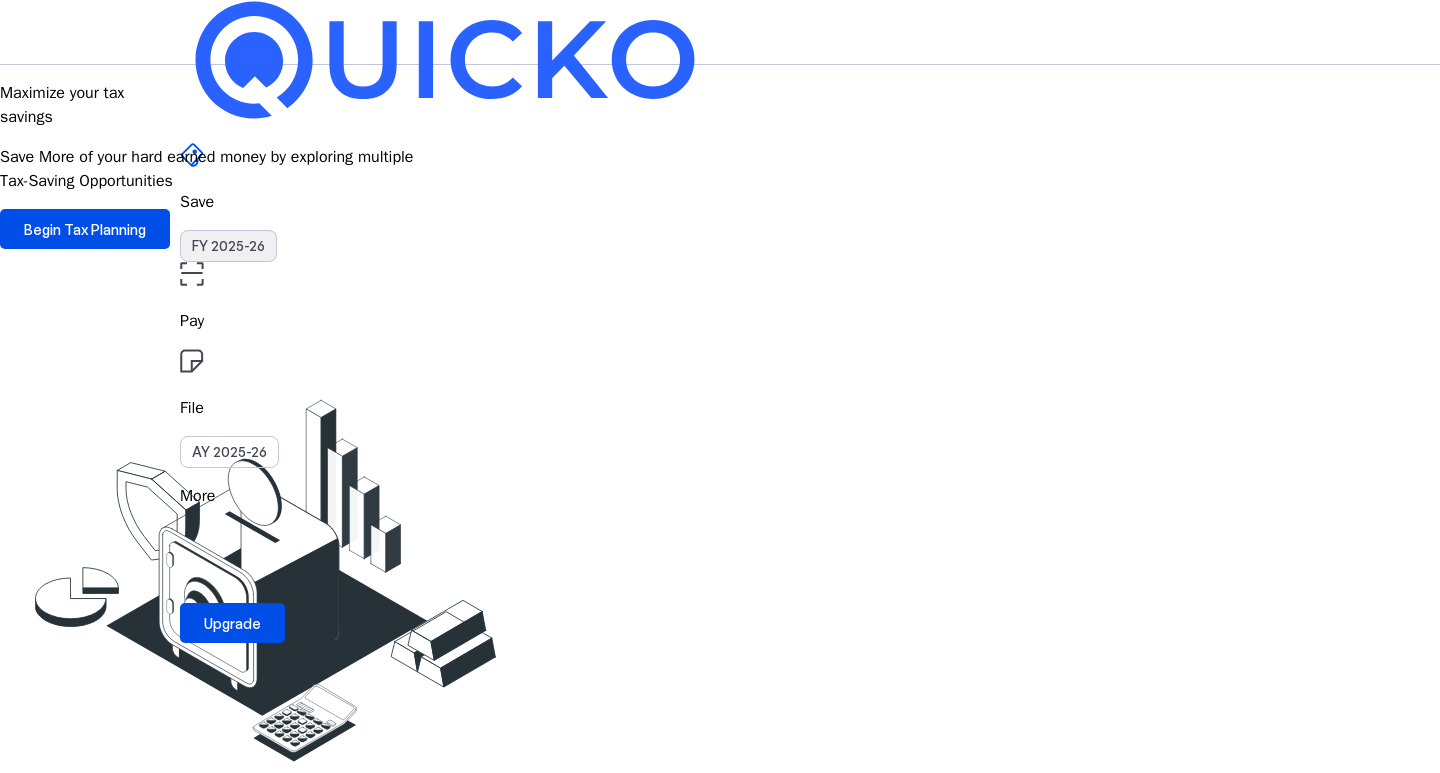 click on "FY 2025-26" at bounding box center [228, 246] 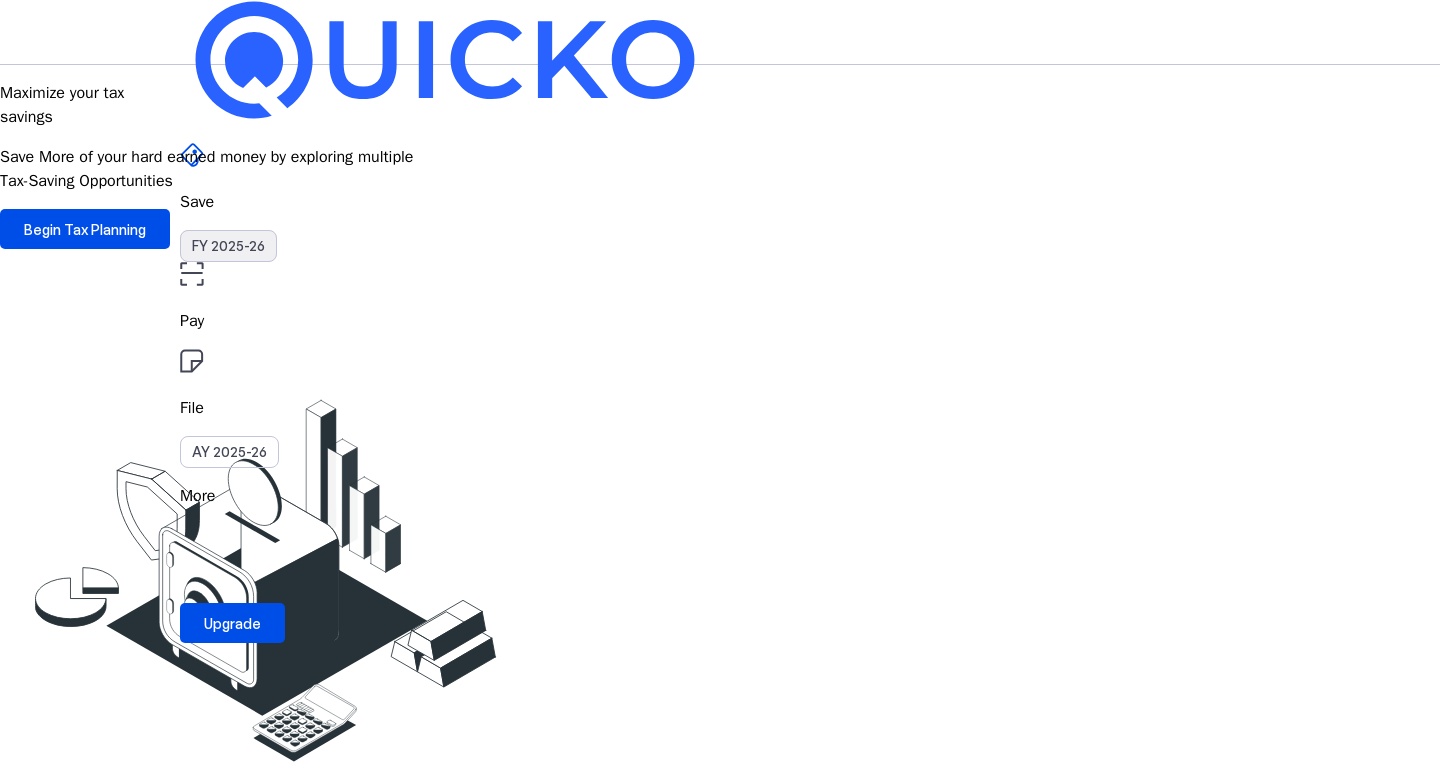 click on "FY 2025-26" at bounding box center [228, 246] 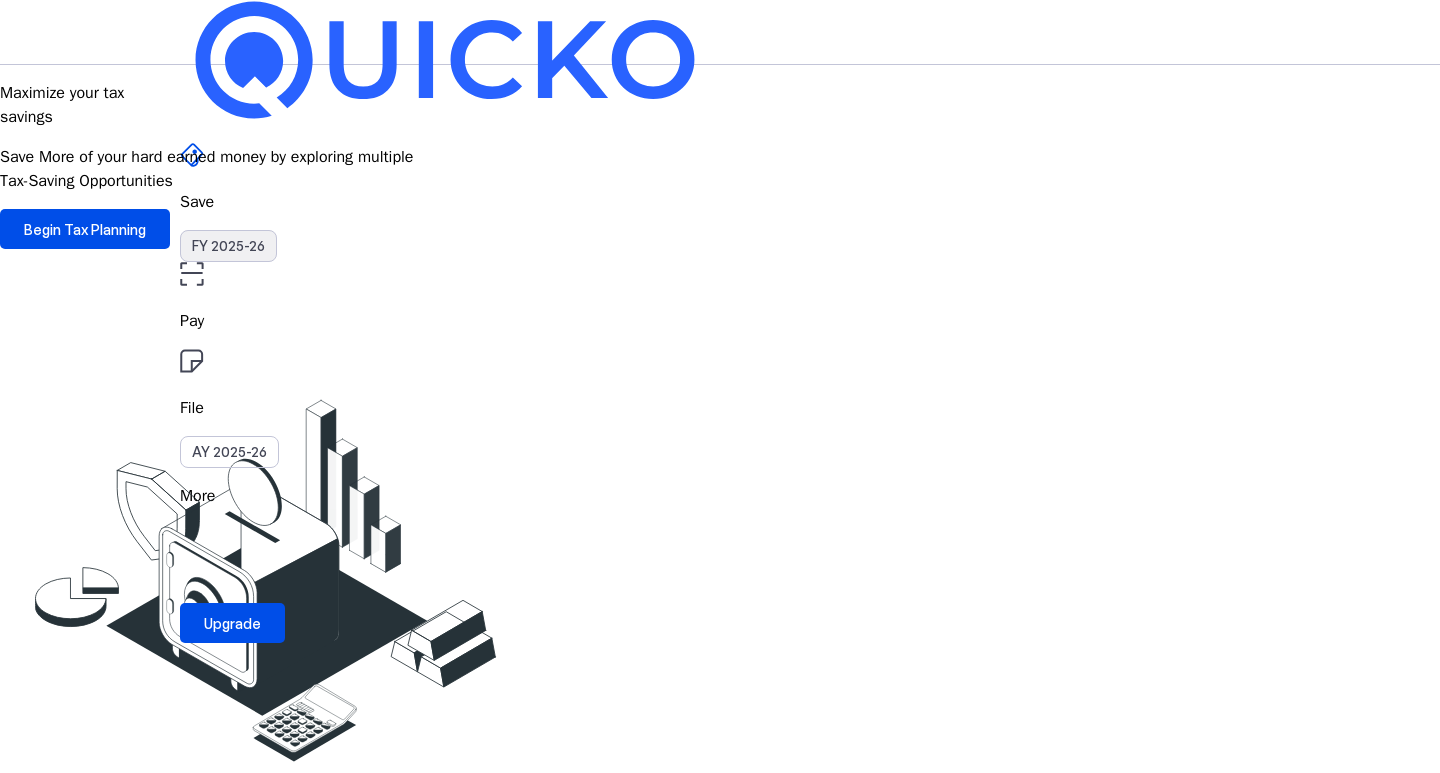 click on "FY 2025-26" at bounding box center (228, 246) 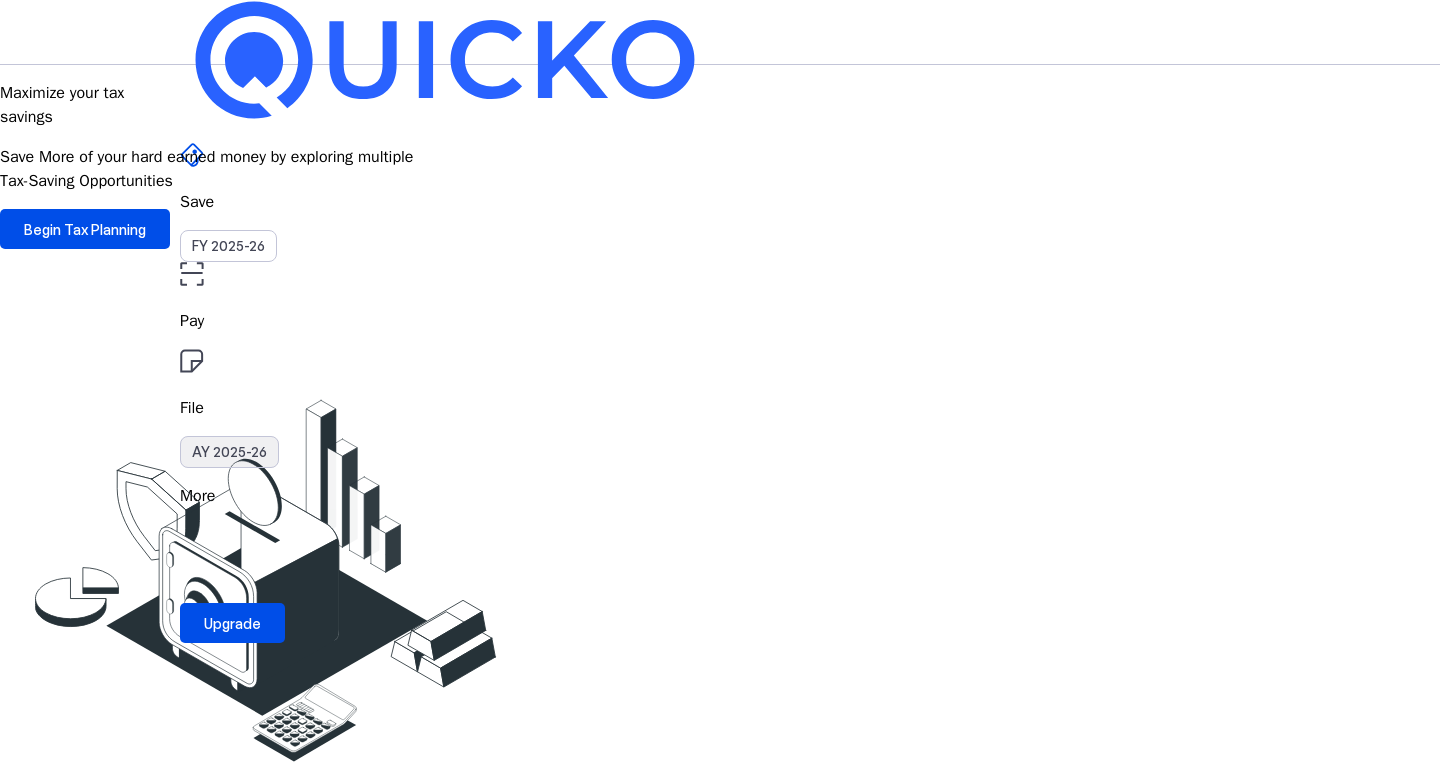click on "AY 2025-26" at bounding box center (229, 452) 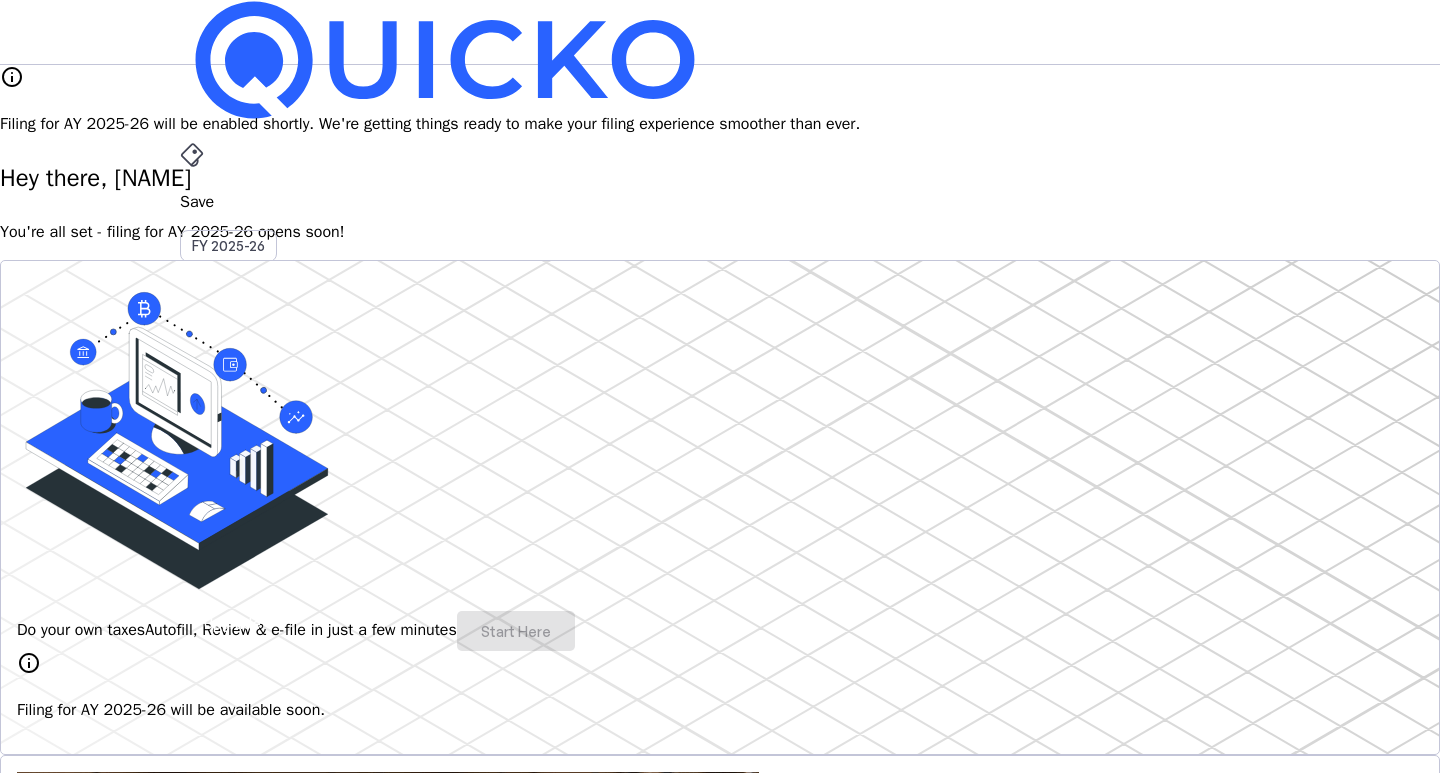 click on "AY 2025-26" at bounding box center (229, 452) 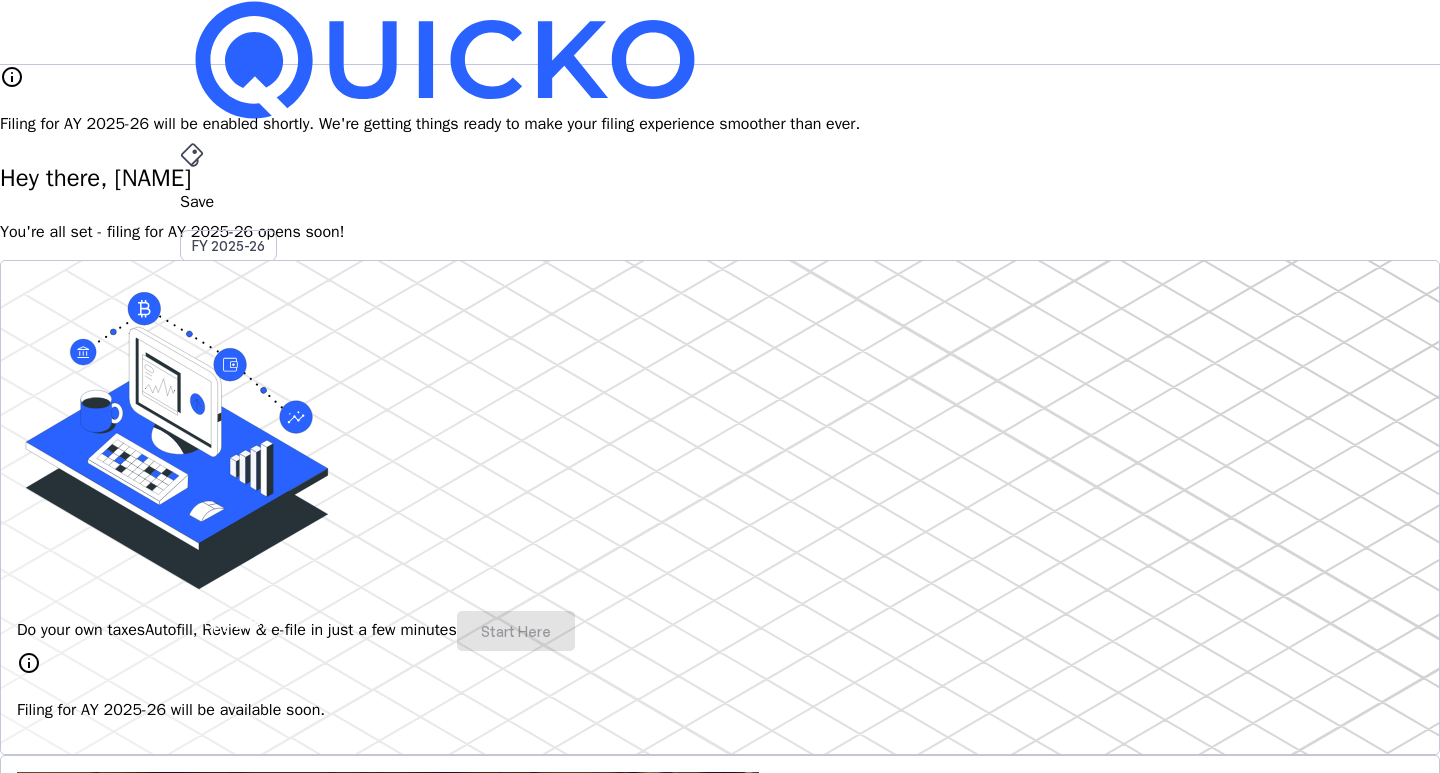 click on "AY 2025-26" at bounding box center [229, 452] 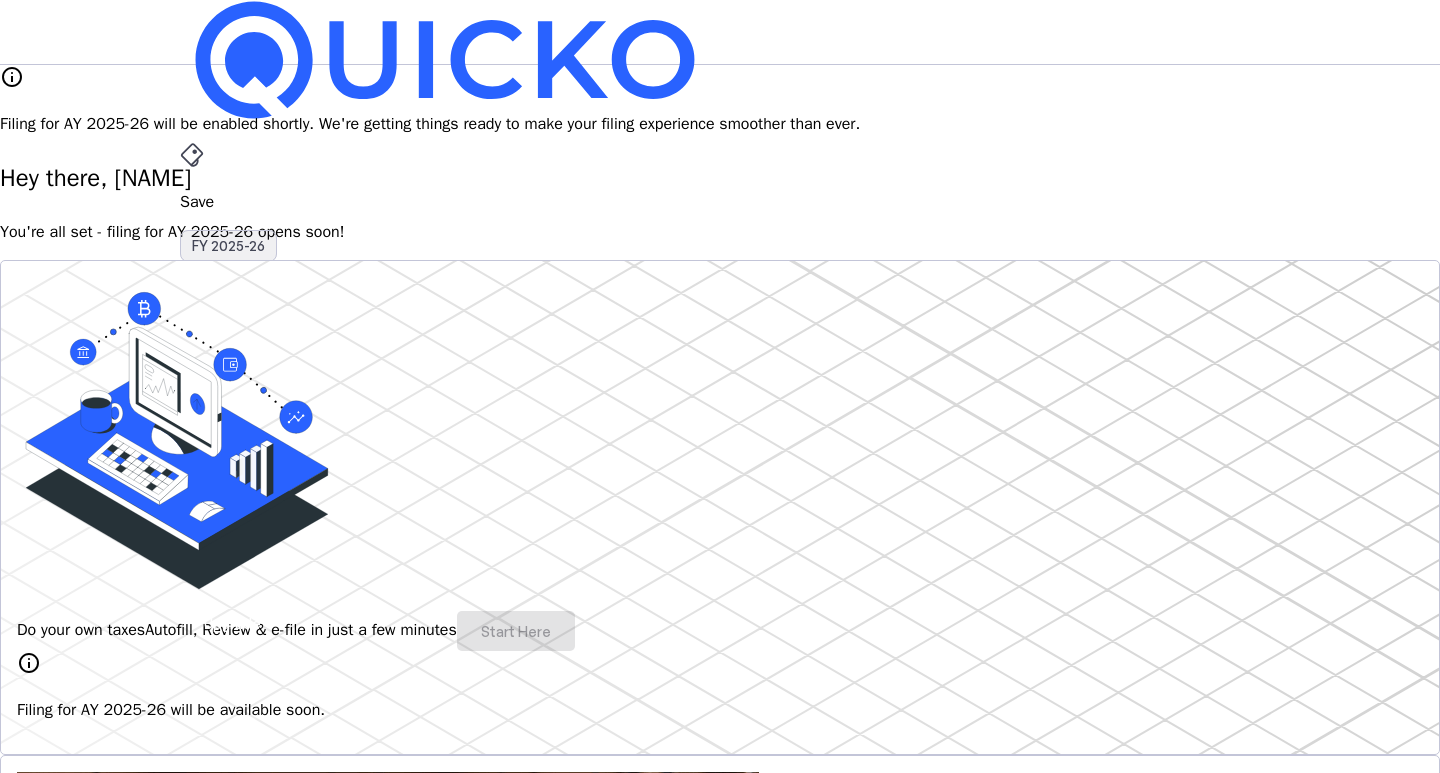 click on "FY 2025-26" at bounding box center [228, 246] 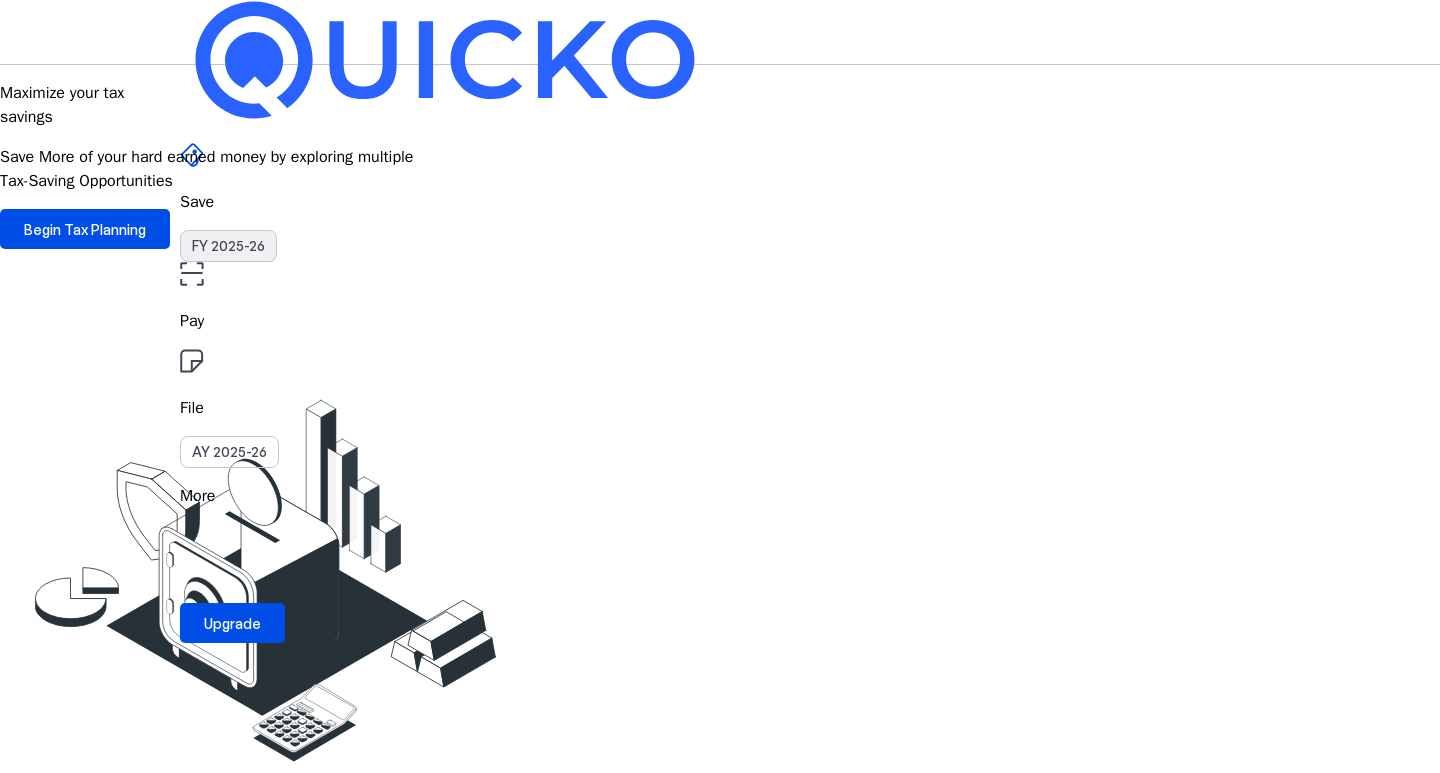 click on "FY 2025-26" at bounding box center [228, 246] 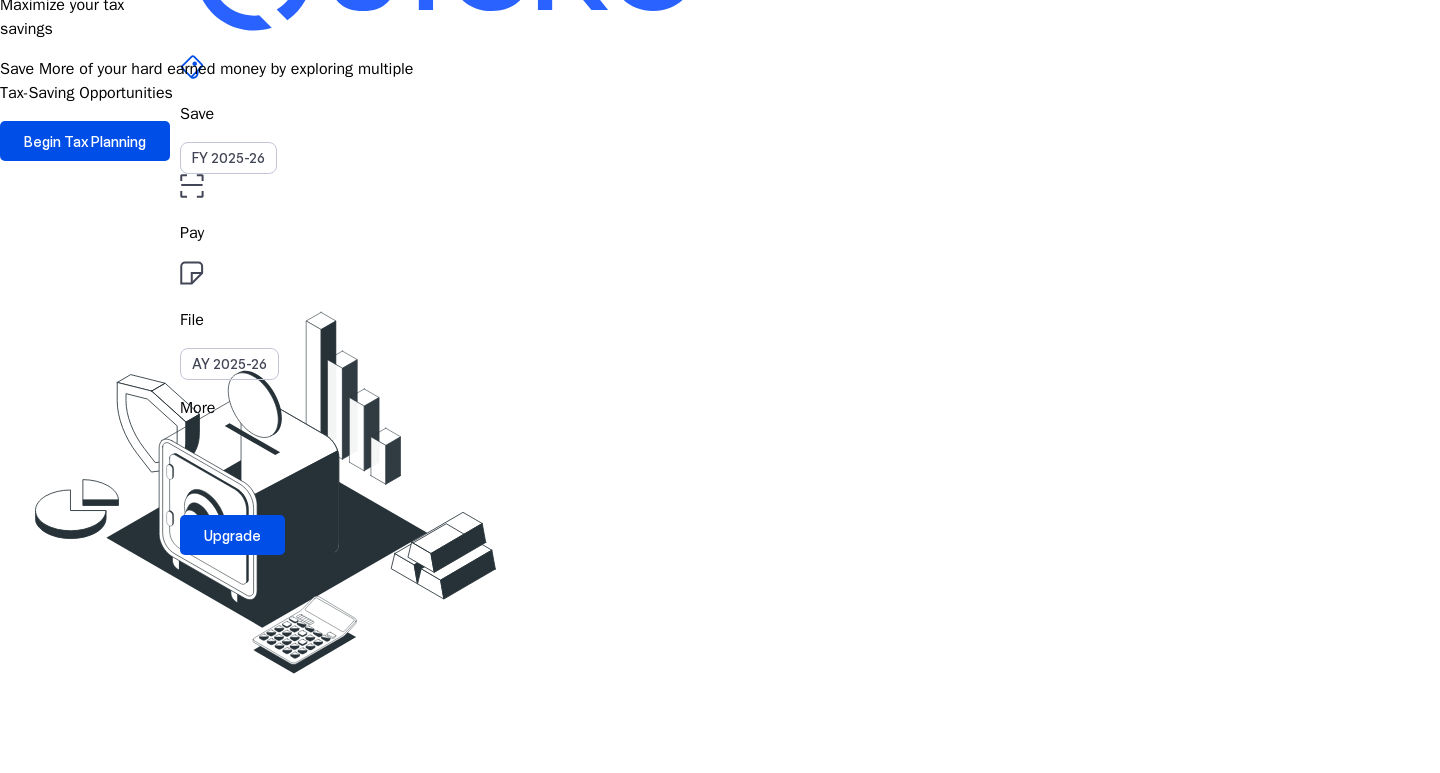 scroll, scrollTop: 0, scrollLeft: 0, axis: both 